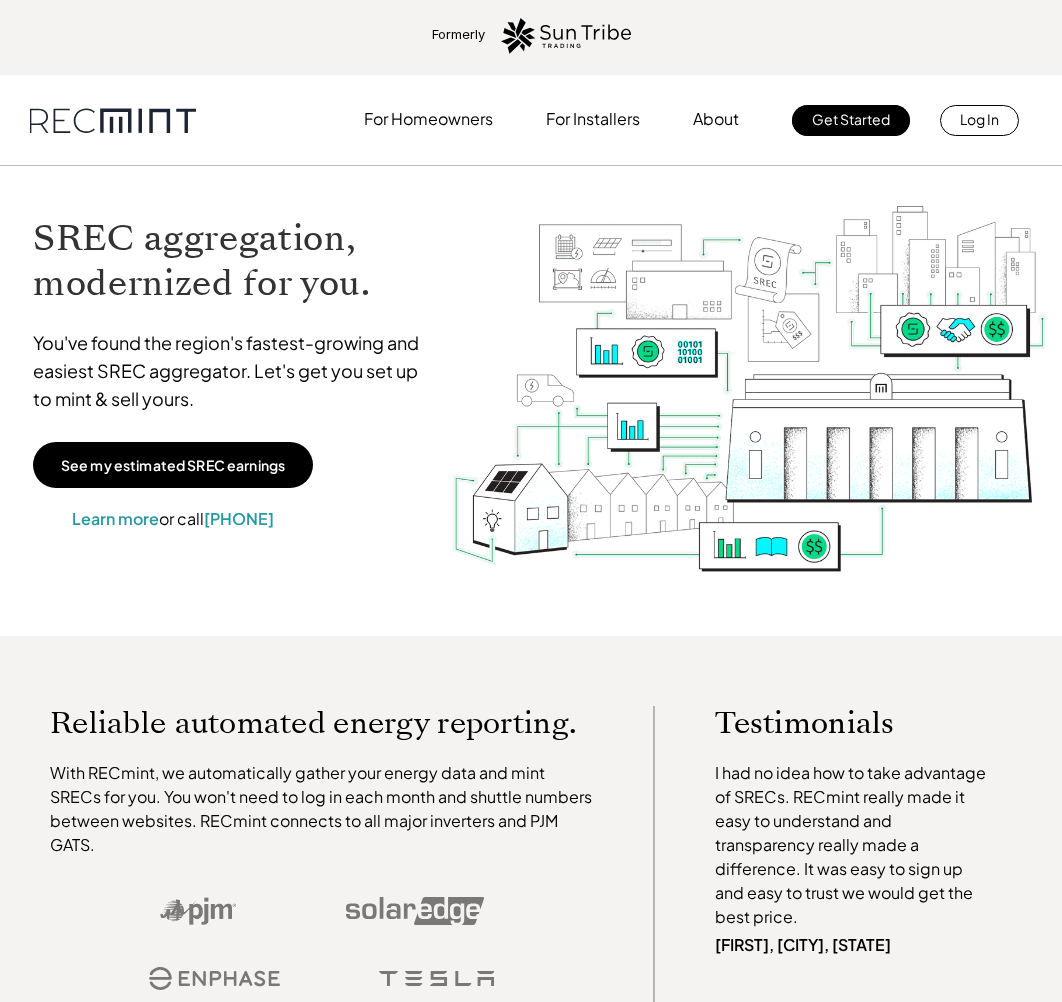 scroll, scrollTop: 0, scrollLeft: 0, axis: both 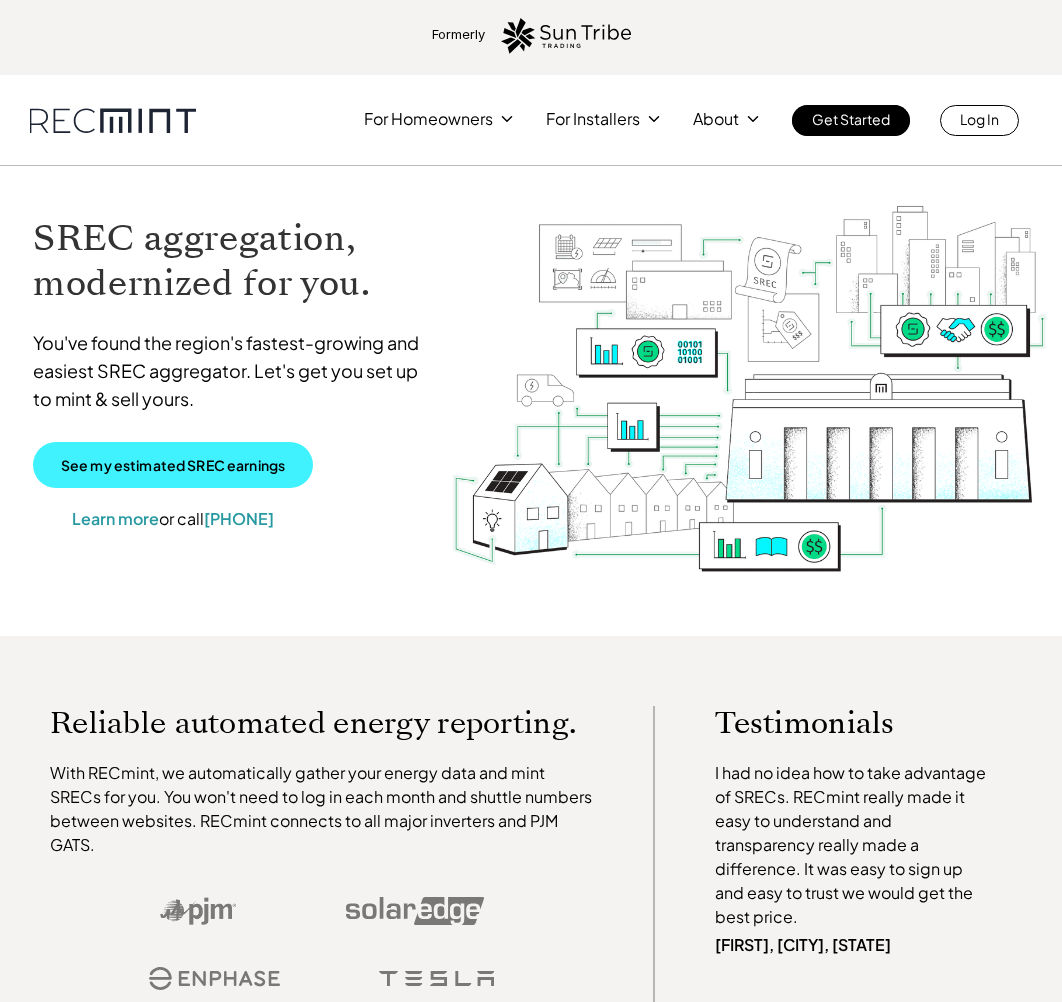 click on "See my estimated SREC earnings" at bounding box center [173, 465] 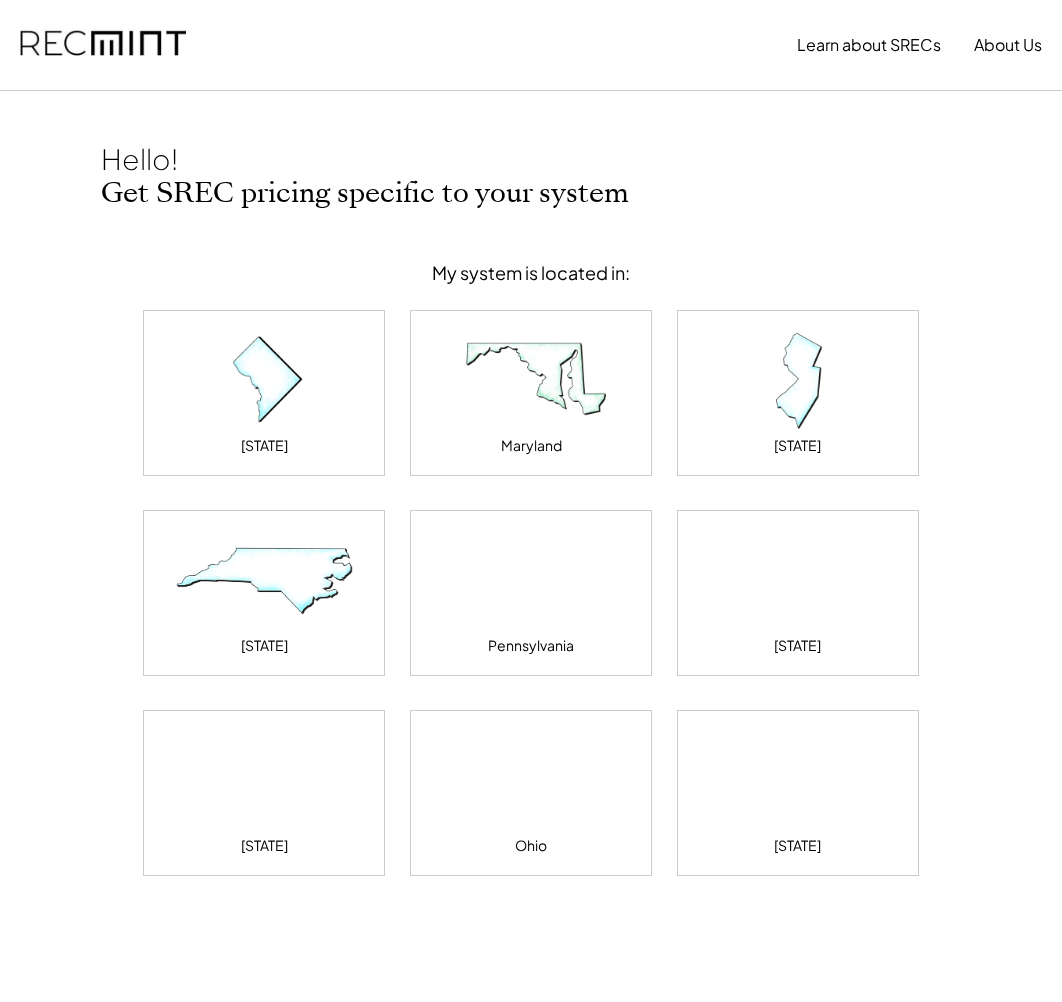 scroll, scrollTop: 0, scrollLeft: 0, axis: both 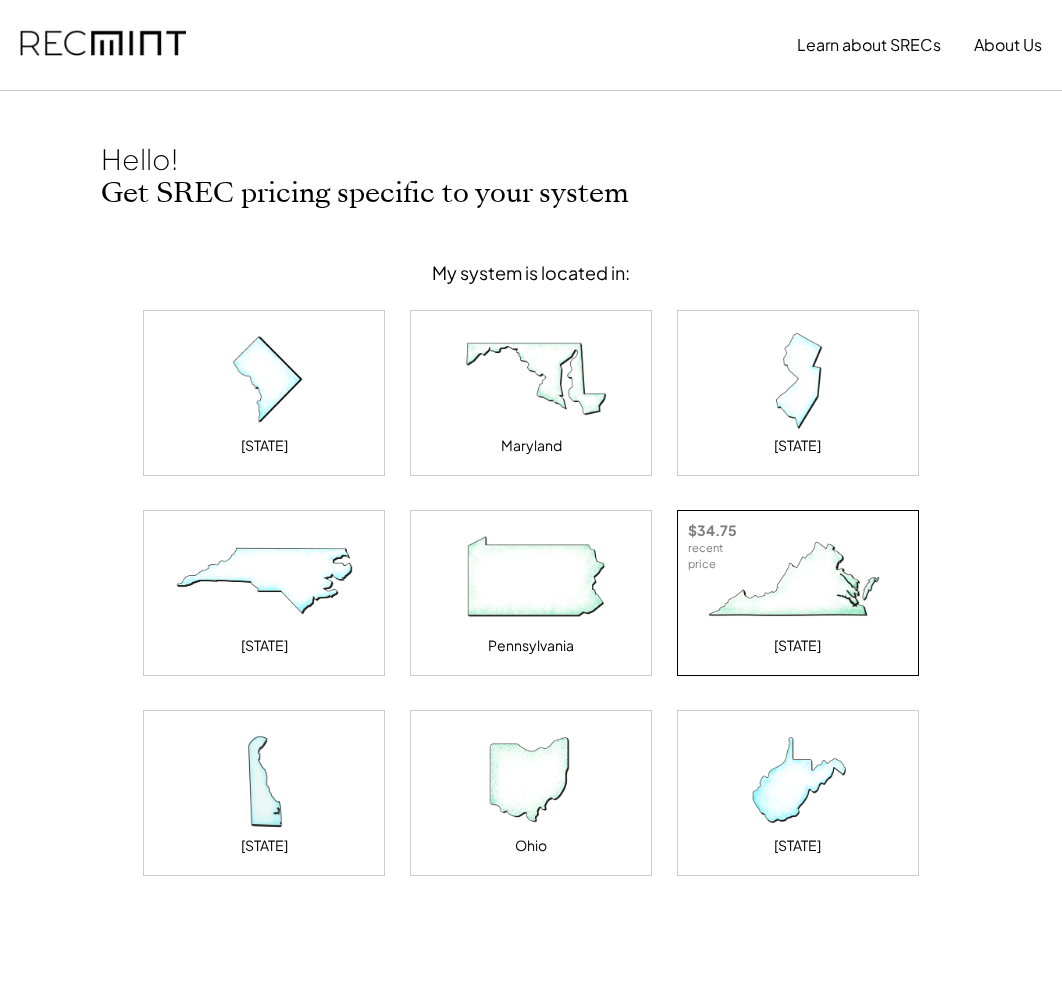 click at bounding box center (798, 581) 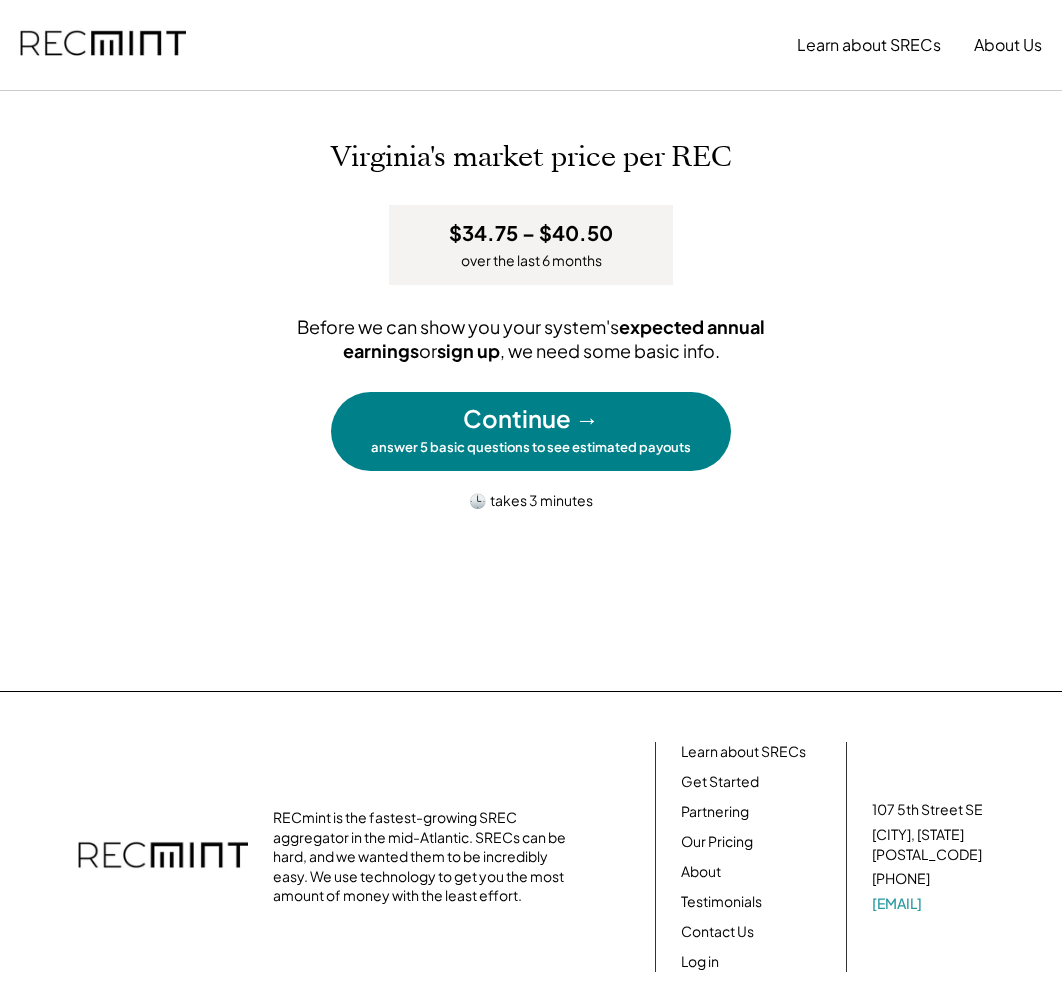 click on "Continue →" at bounding box center (531, 419) 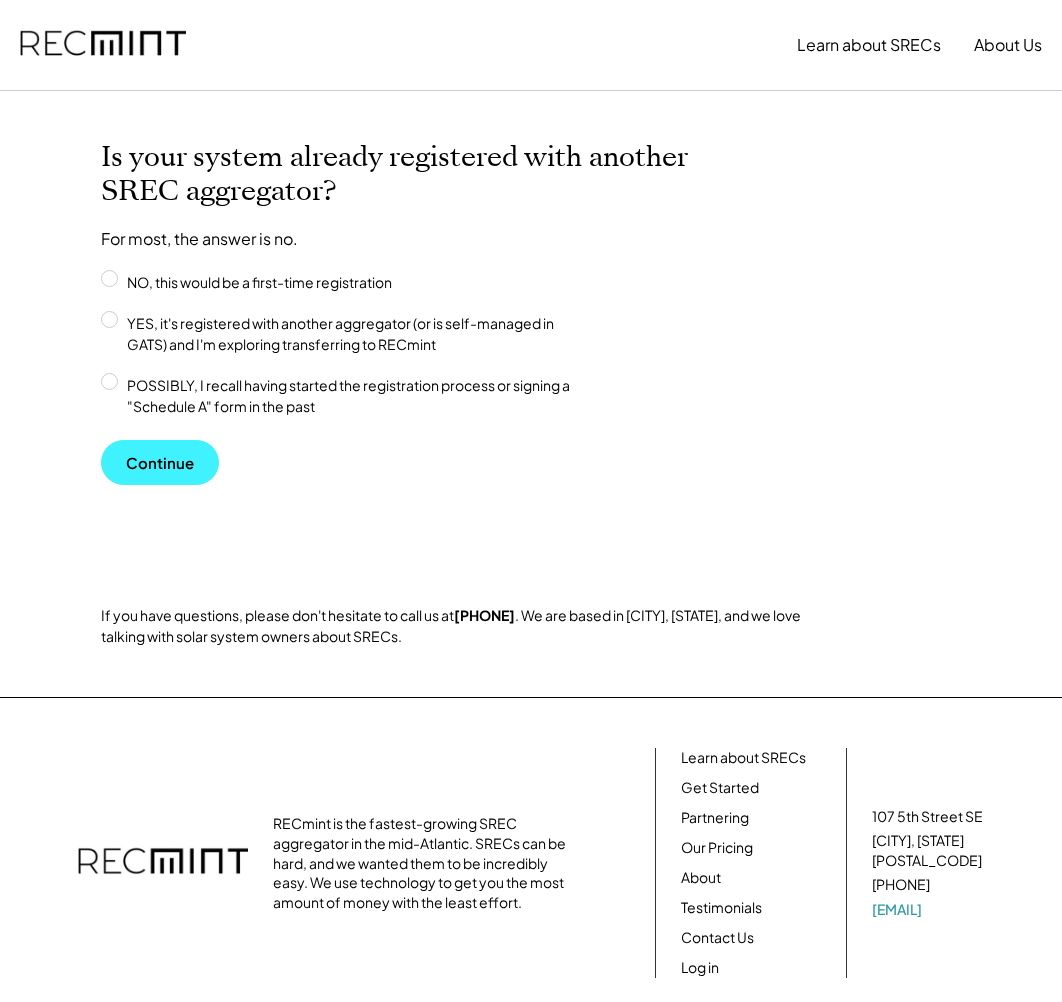 click on "Continue" at bounding box center [160, 462] 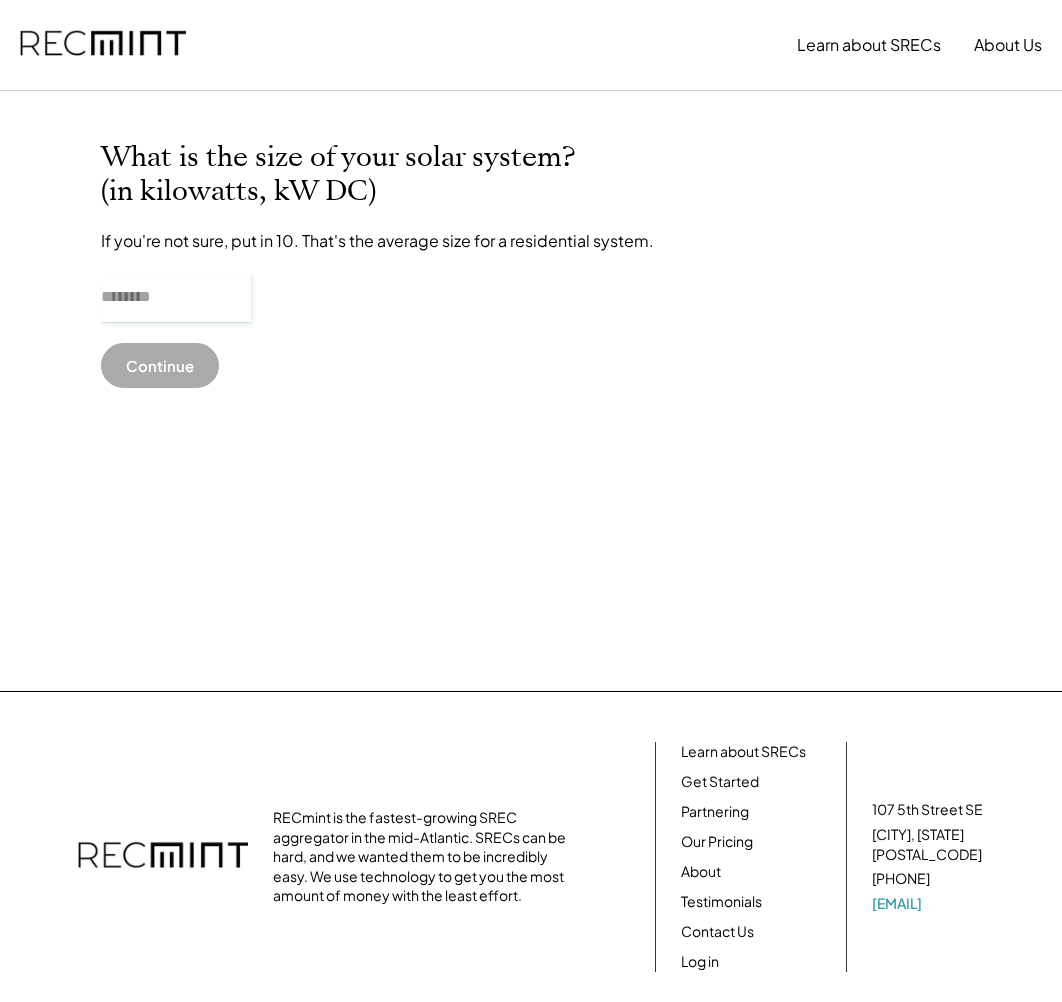 click at bounding box center [176, 298] 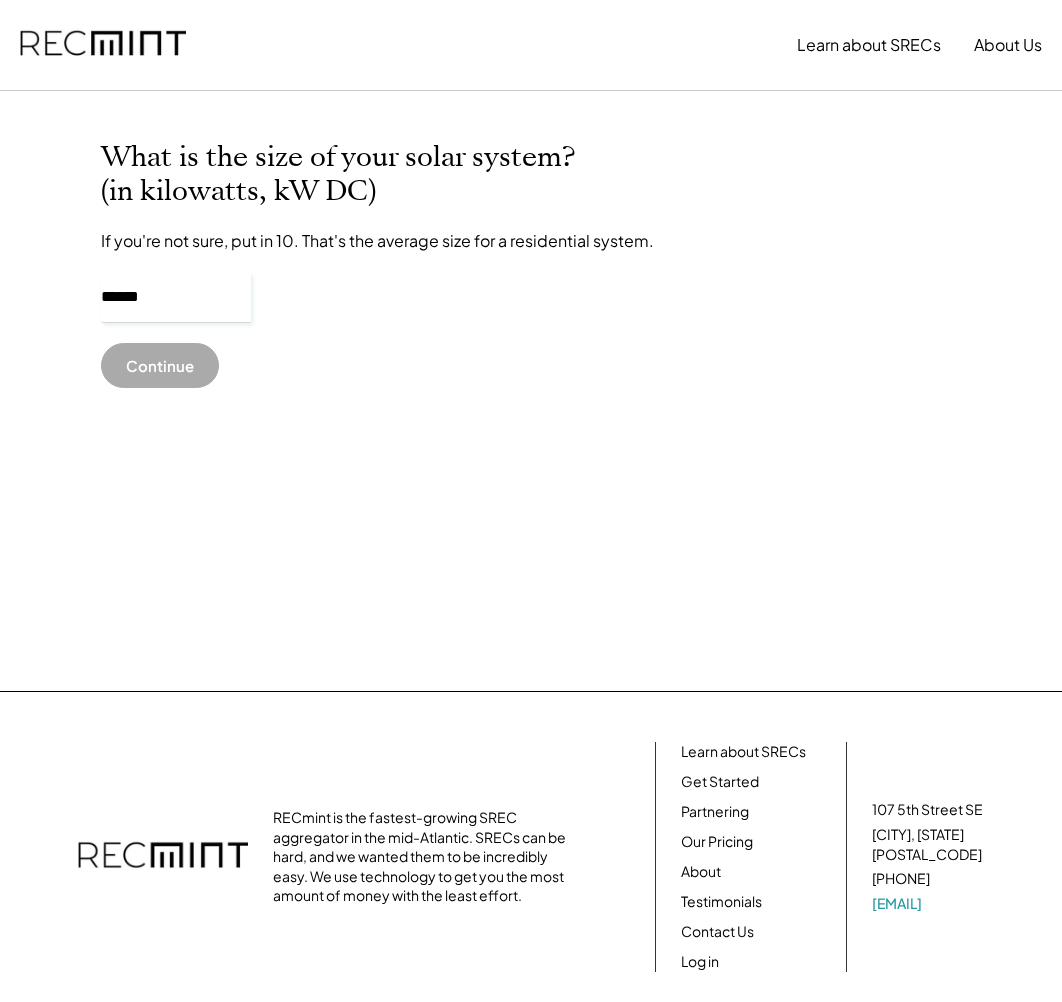 click on "Continue" at bounding box center (160, 365) 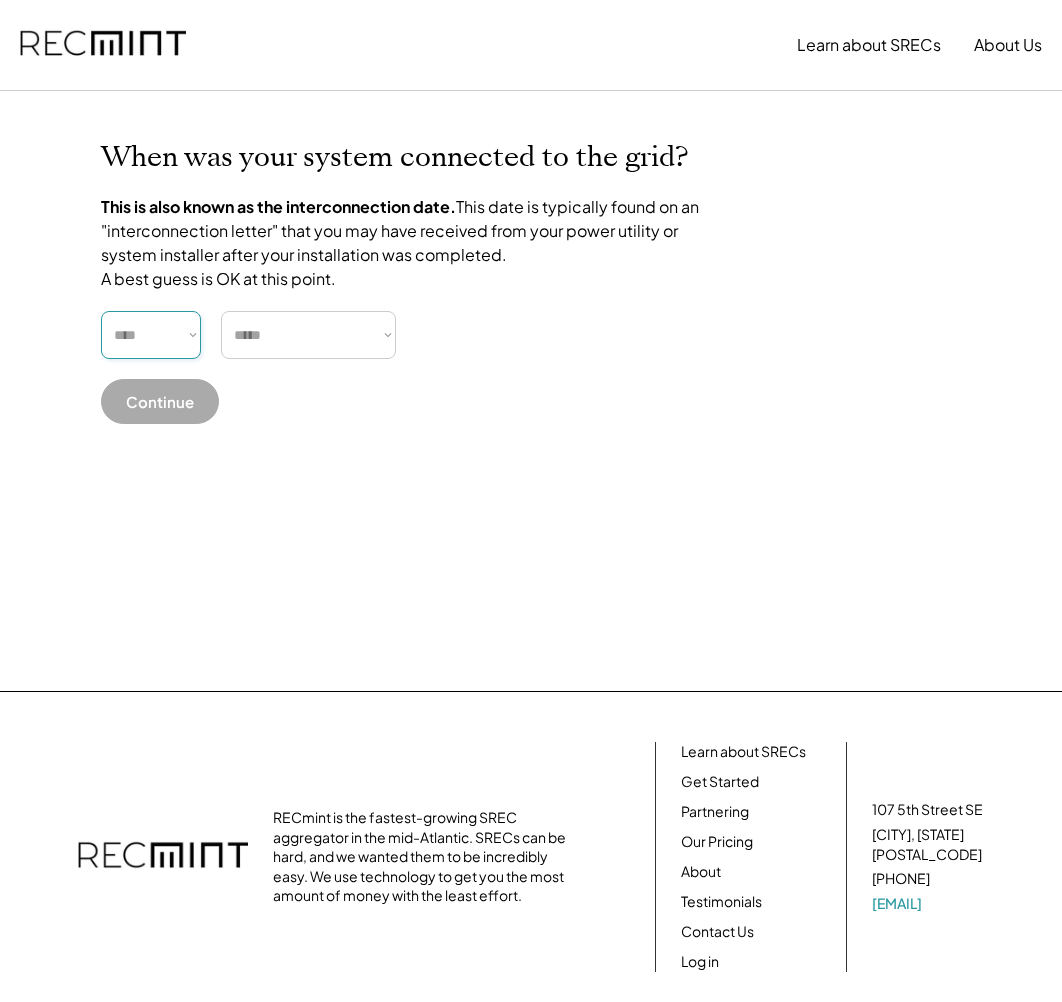 select on "****" 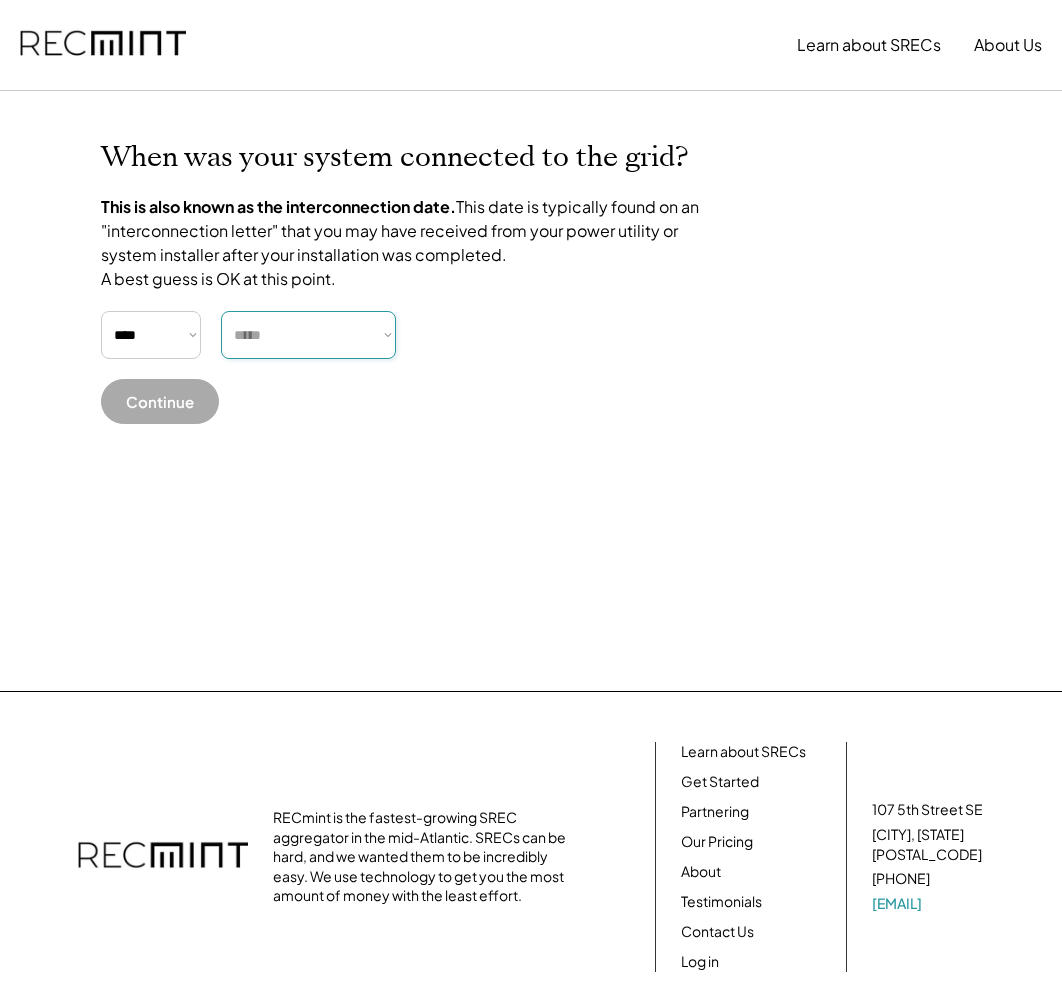 select on "******" 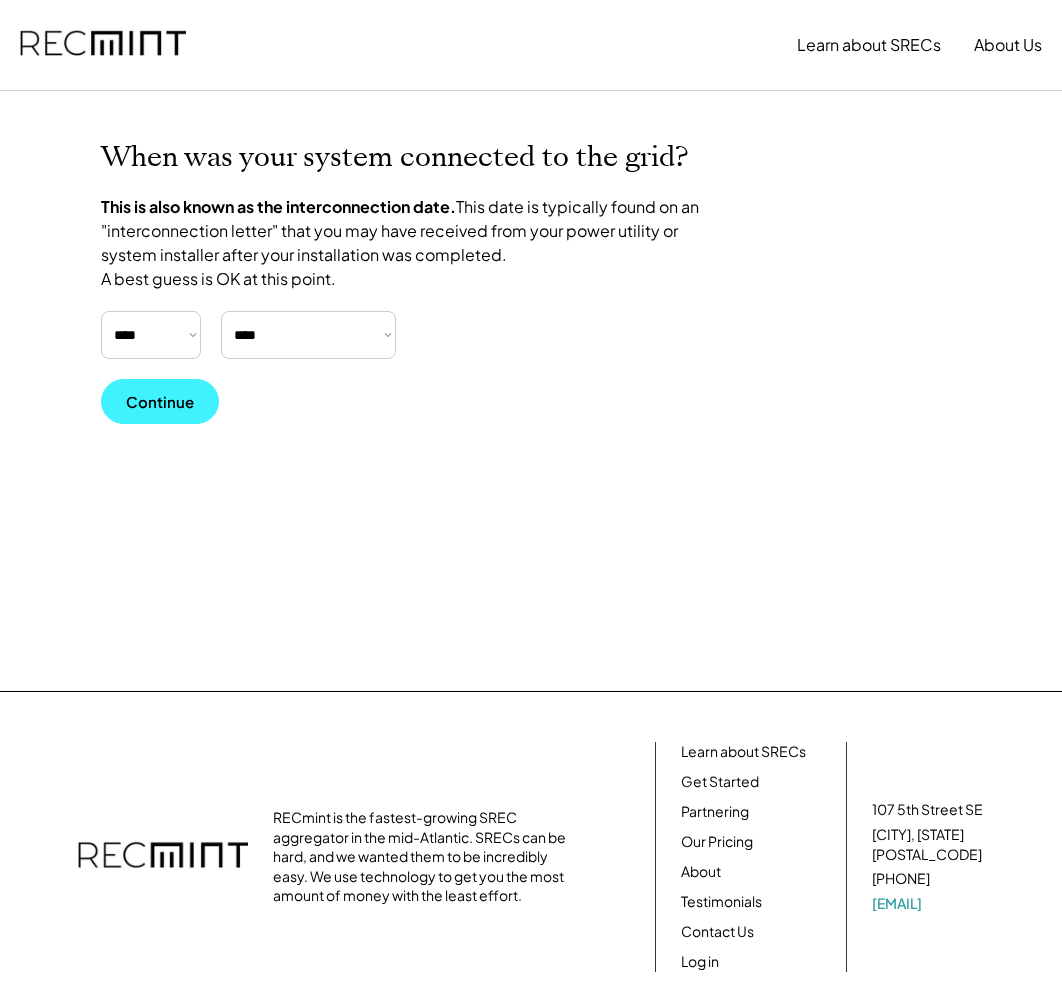 click on "Continue" at bounding box center [160, 401] 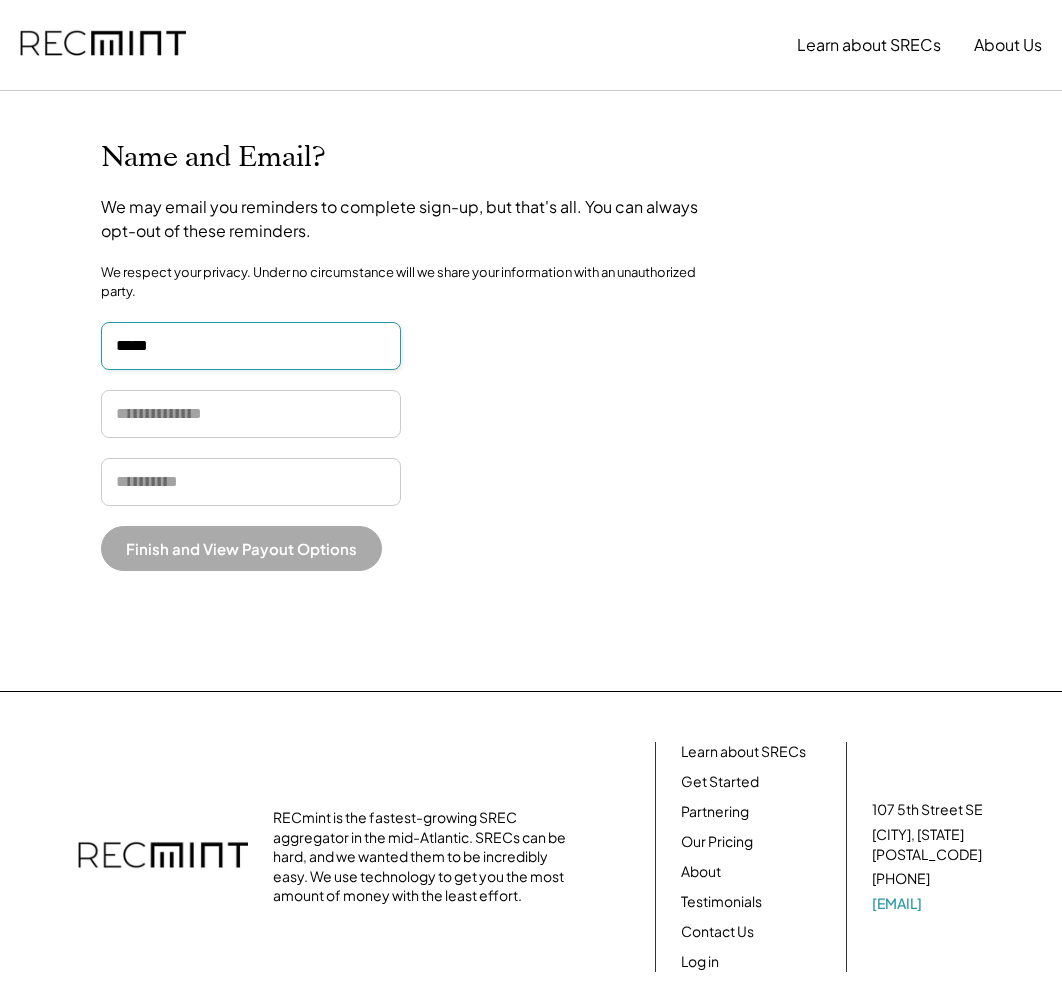 type on "*****" 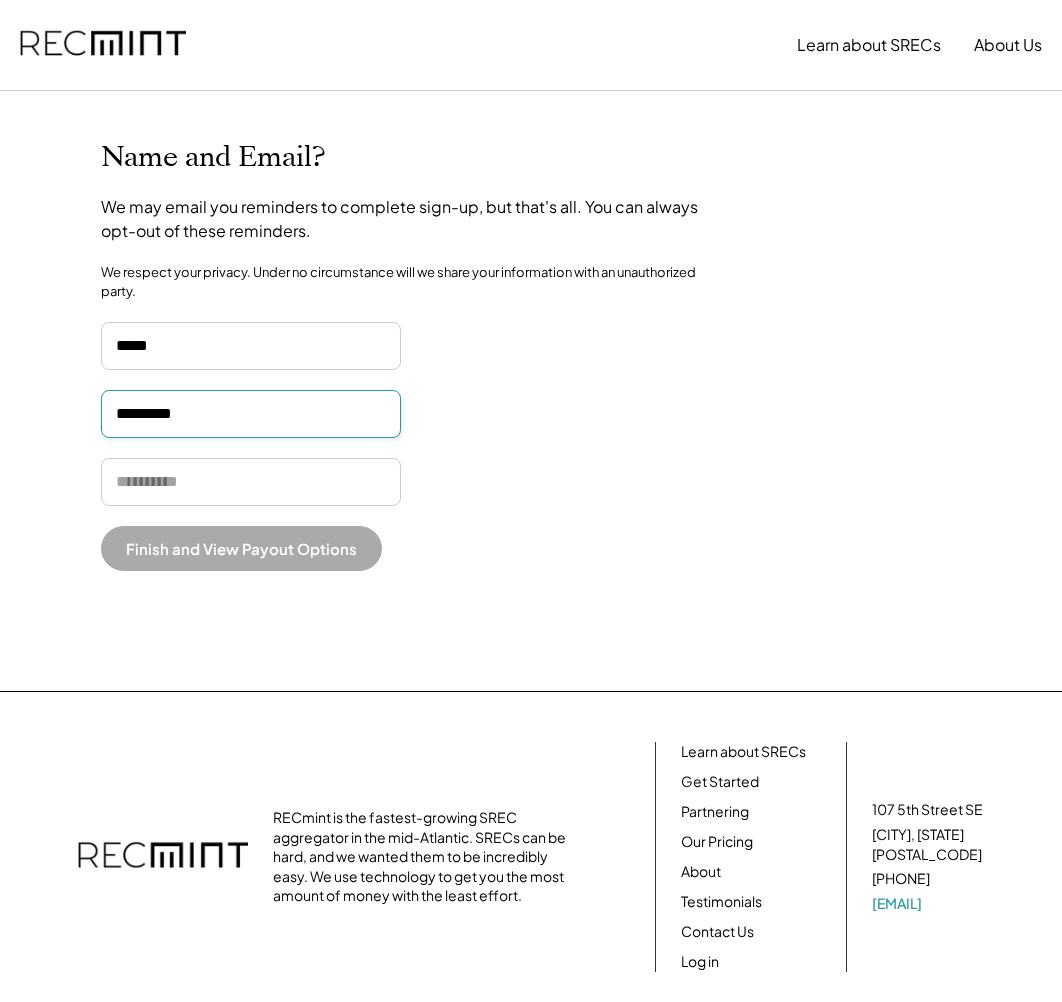 type on "*********" 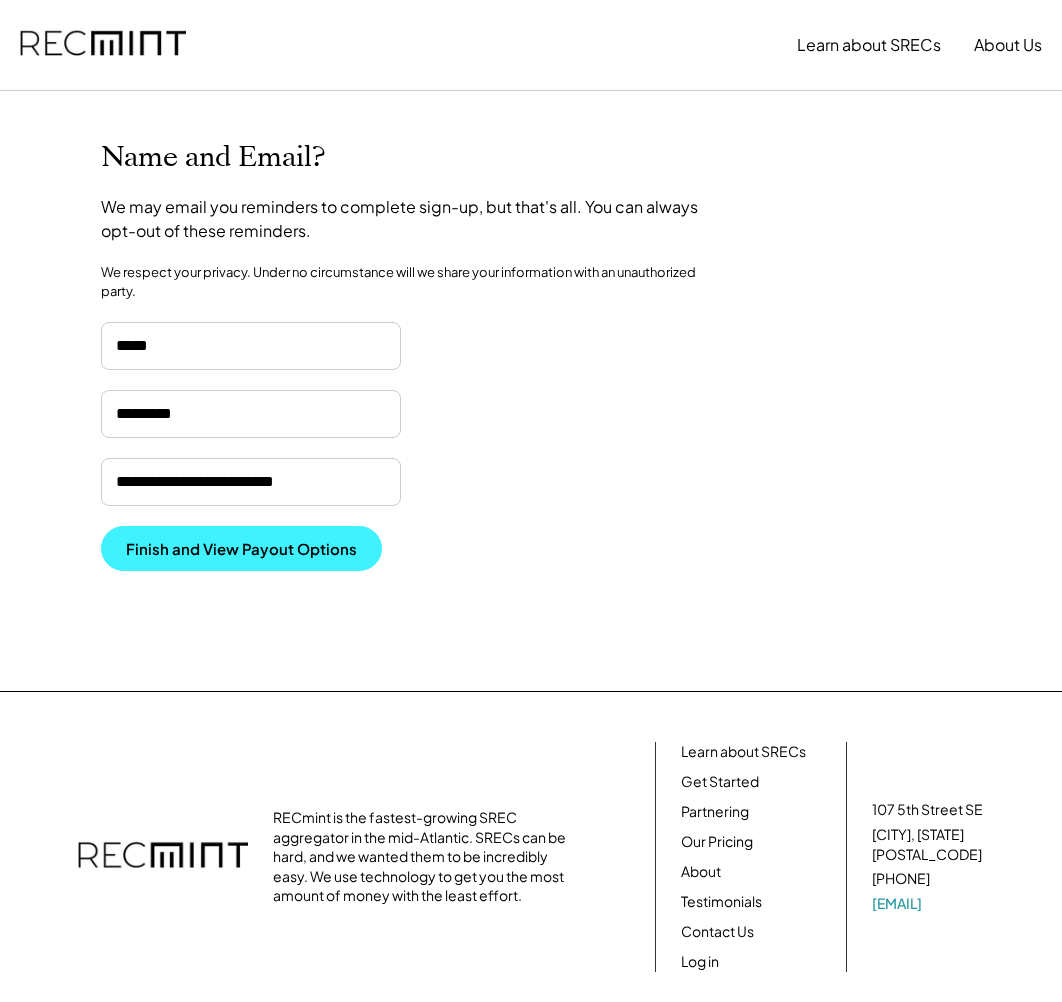 click on "Finish and View Payout Options" at bounding box center (241, 548) 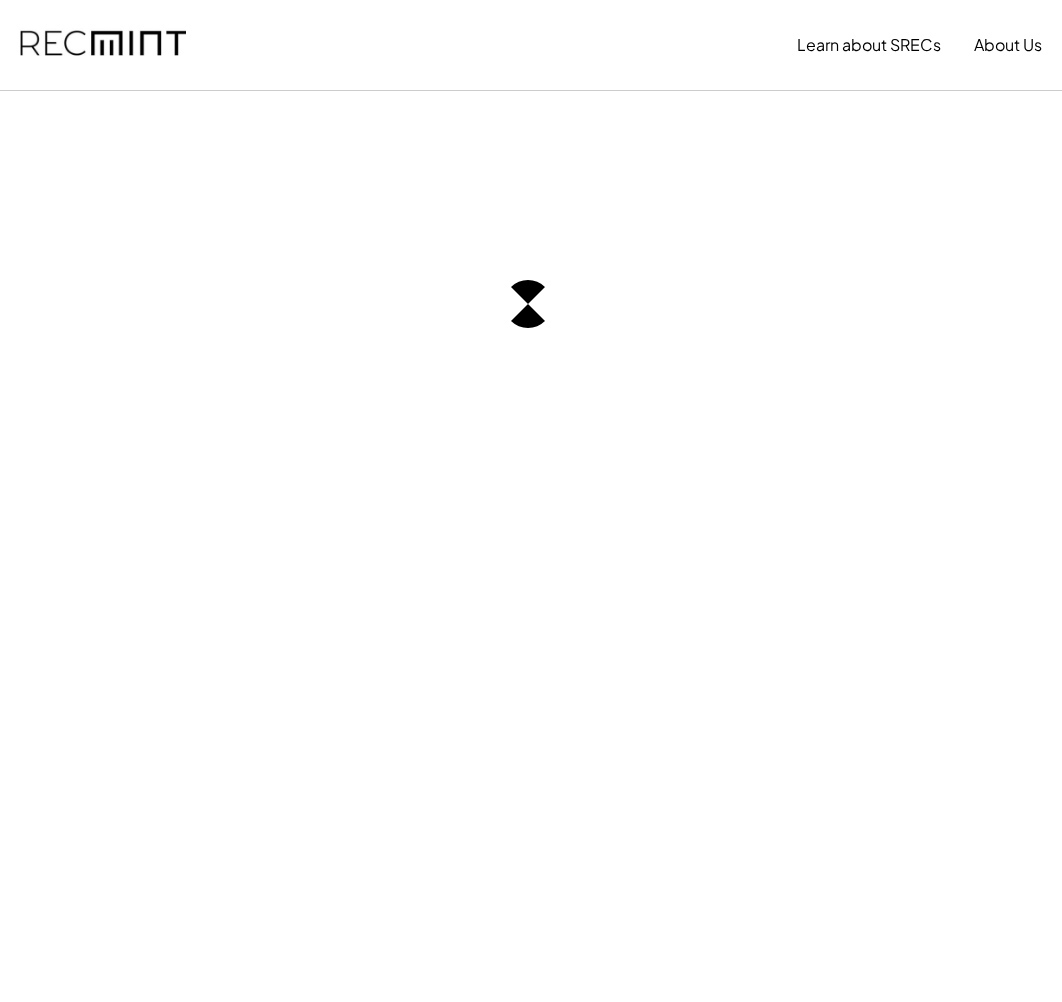 scroll, scrollTop: 0, scrollLeft: 0, axis: both 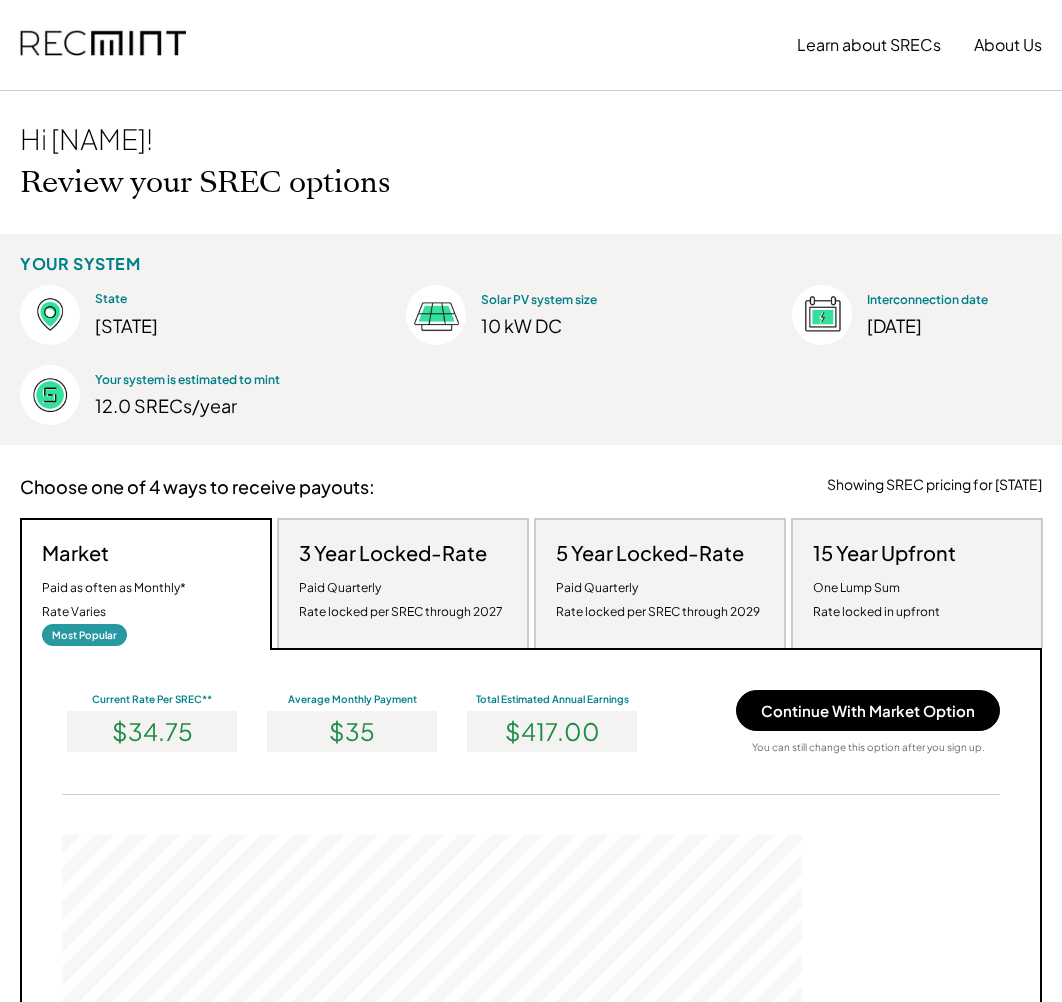 click on "One Lump Sum
Rate locked in upfront" at bounding box center (876, 600) 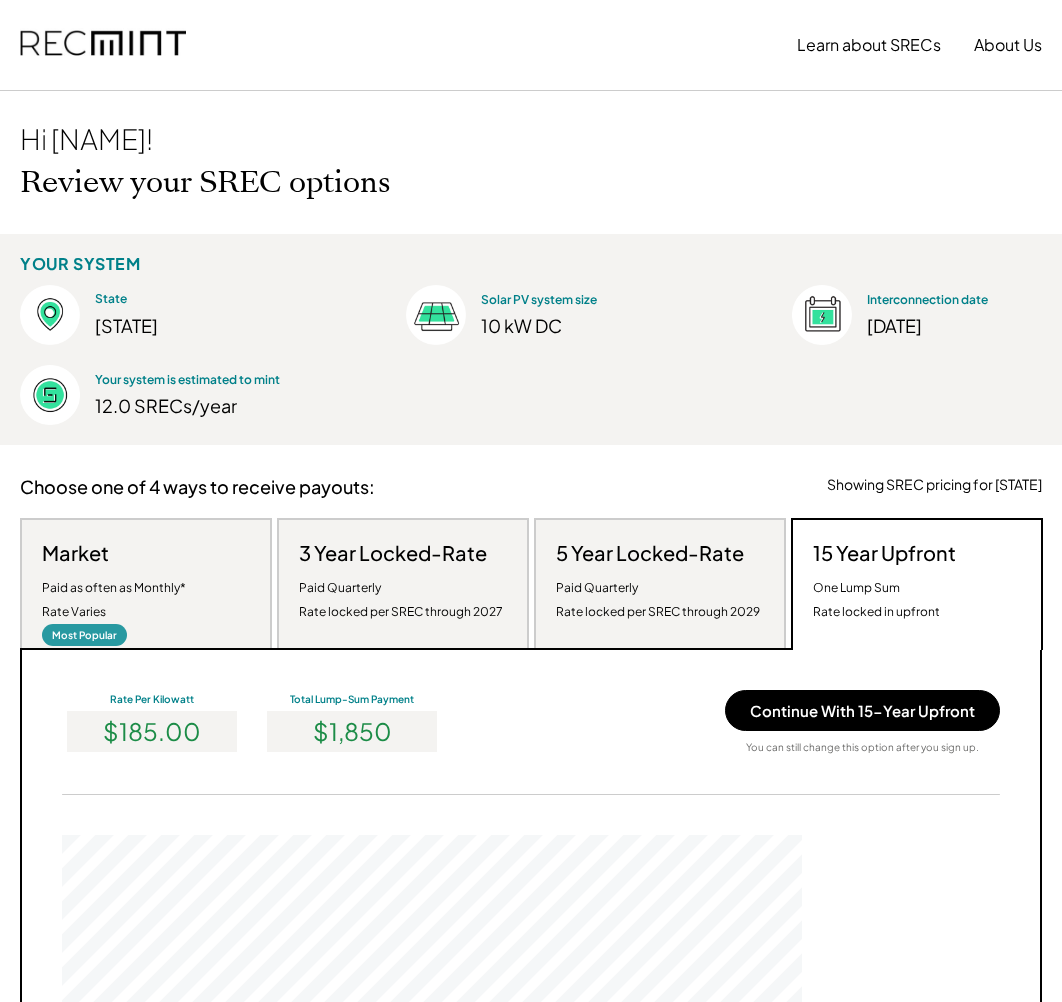 scroll, scrollTop: 999620, scrollLeft: 999260, axis: both 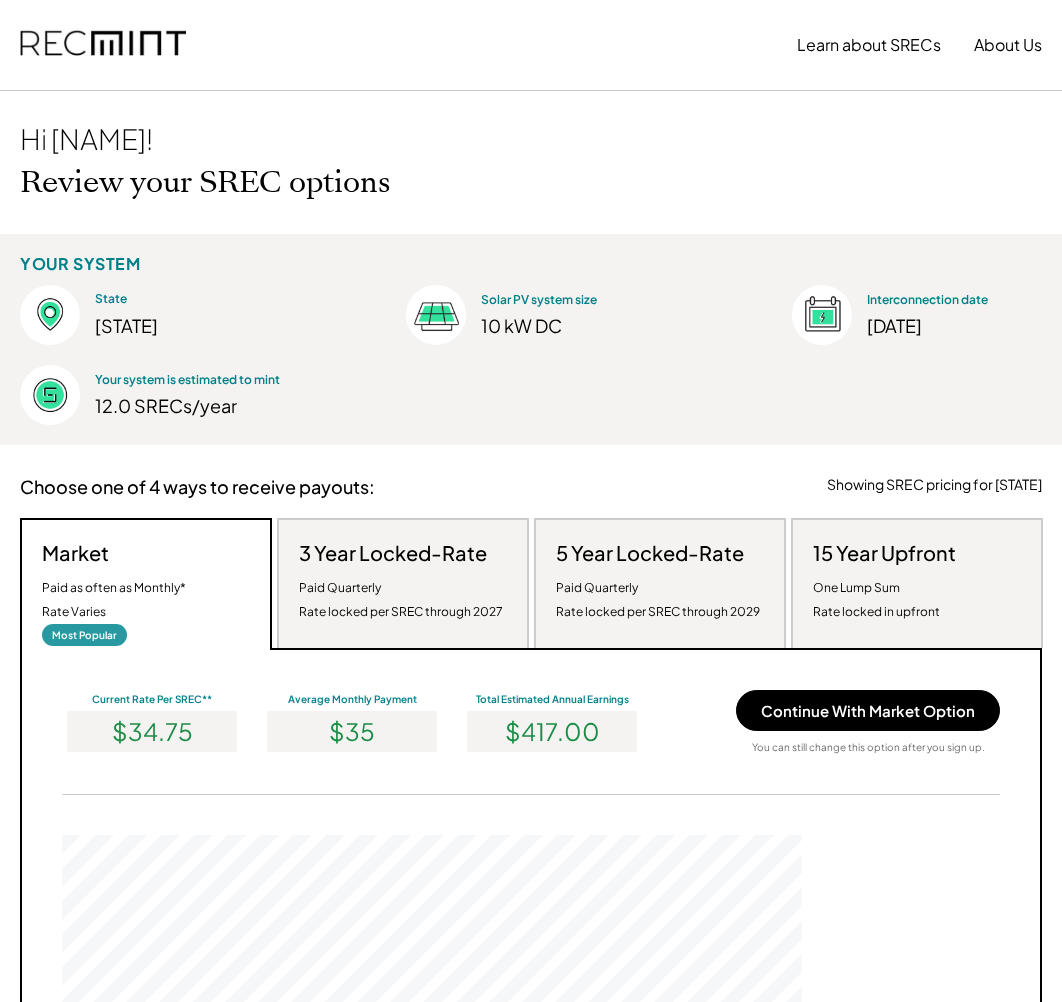 click on "Paid Quarterly
Rate locked per SREC through 2027" at bounding box center (401, 600) 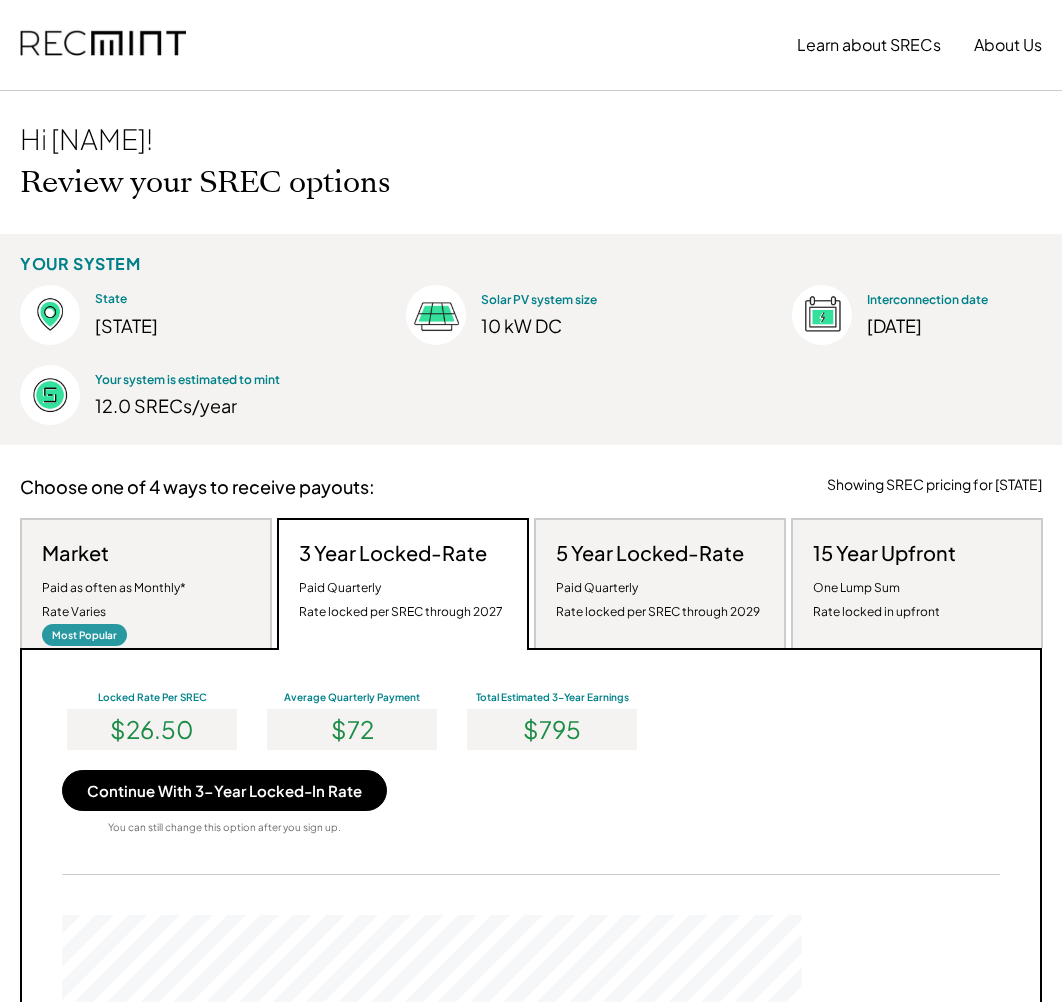 scroll, scrollTop: 999620, scrollLeft: 999260, axis: both 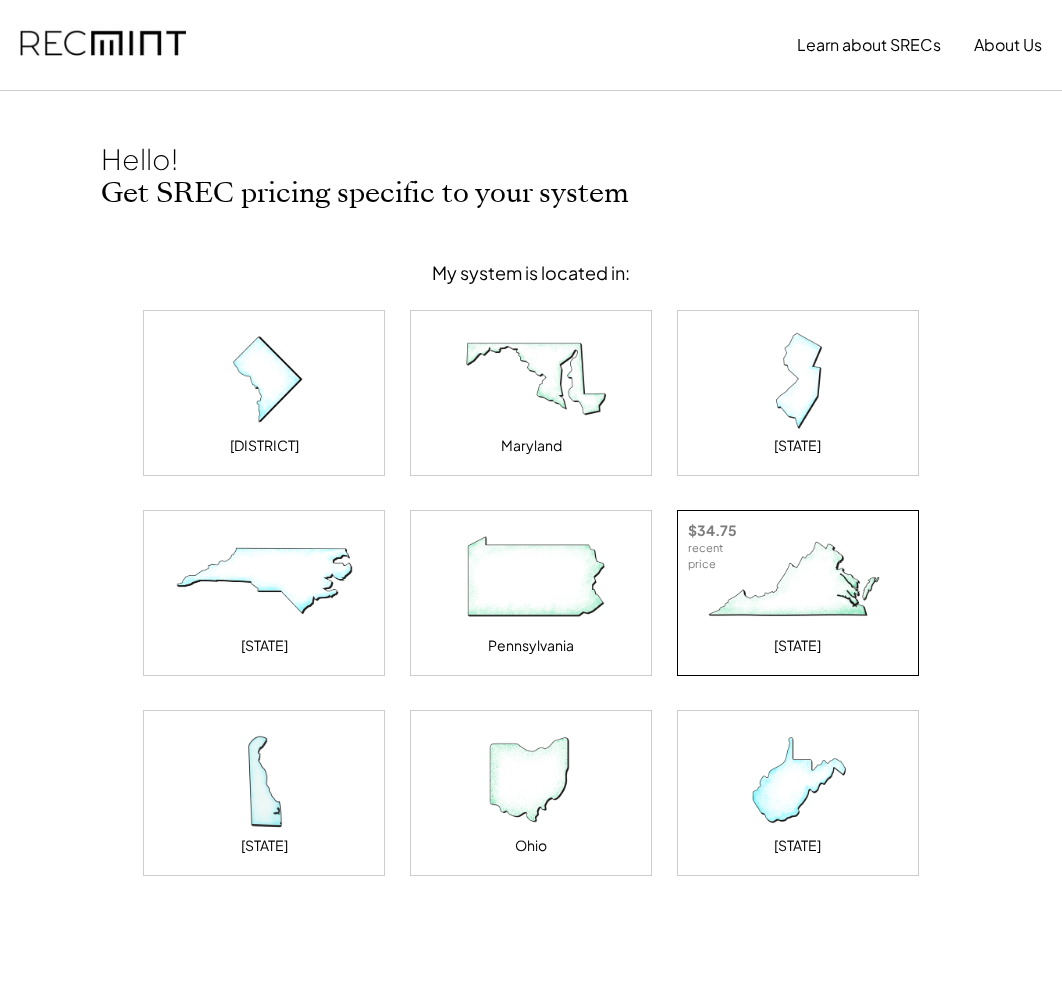 click at bounding box center (798, 581) 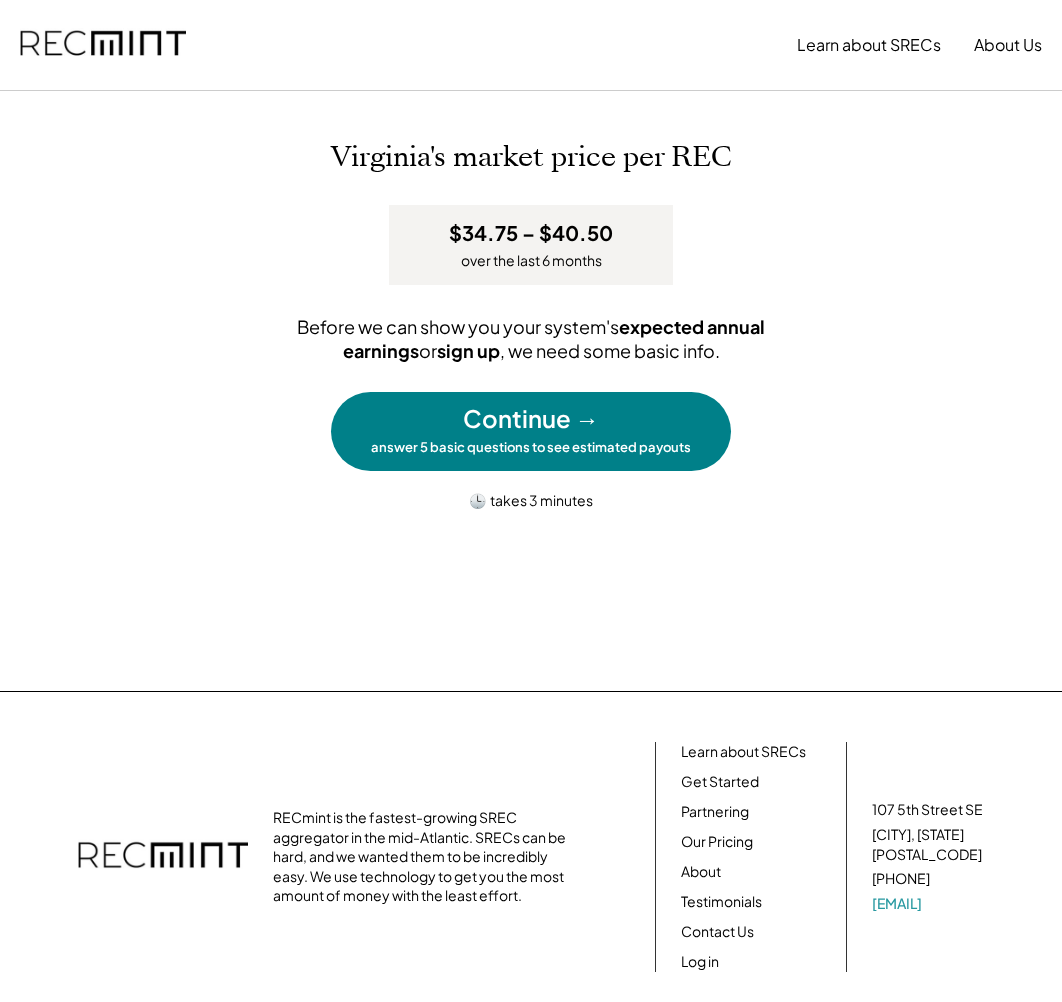 click on "Continue → answer 5 basic questions to see estimated payouts" at bounding box center (531, 431) 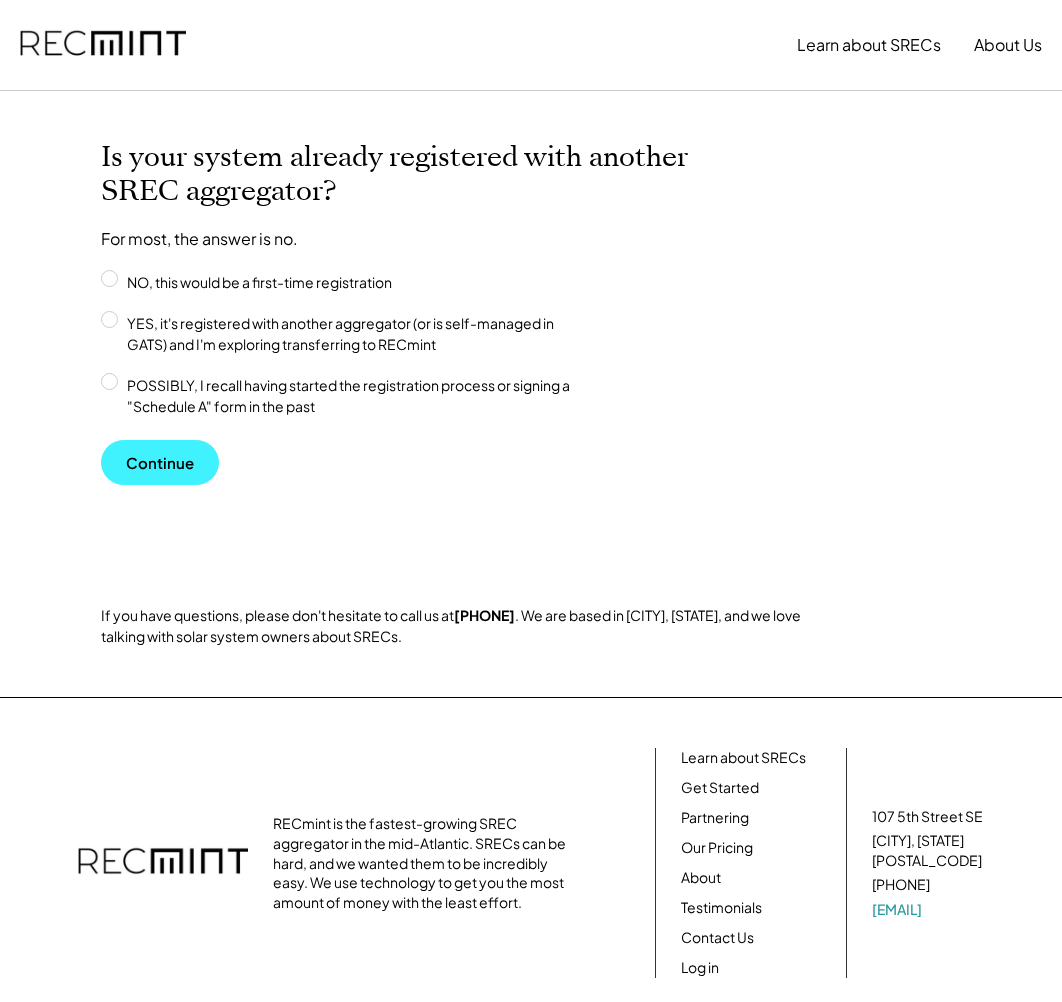 click on "Continue" at bounding box center (160, 462) 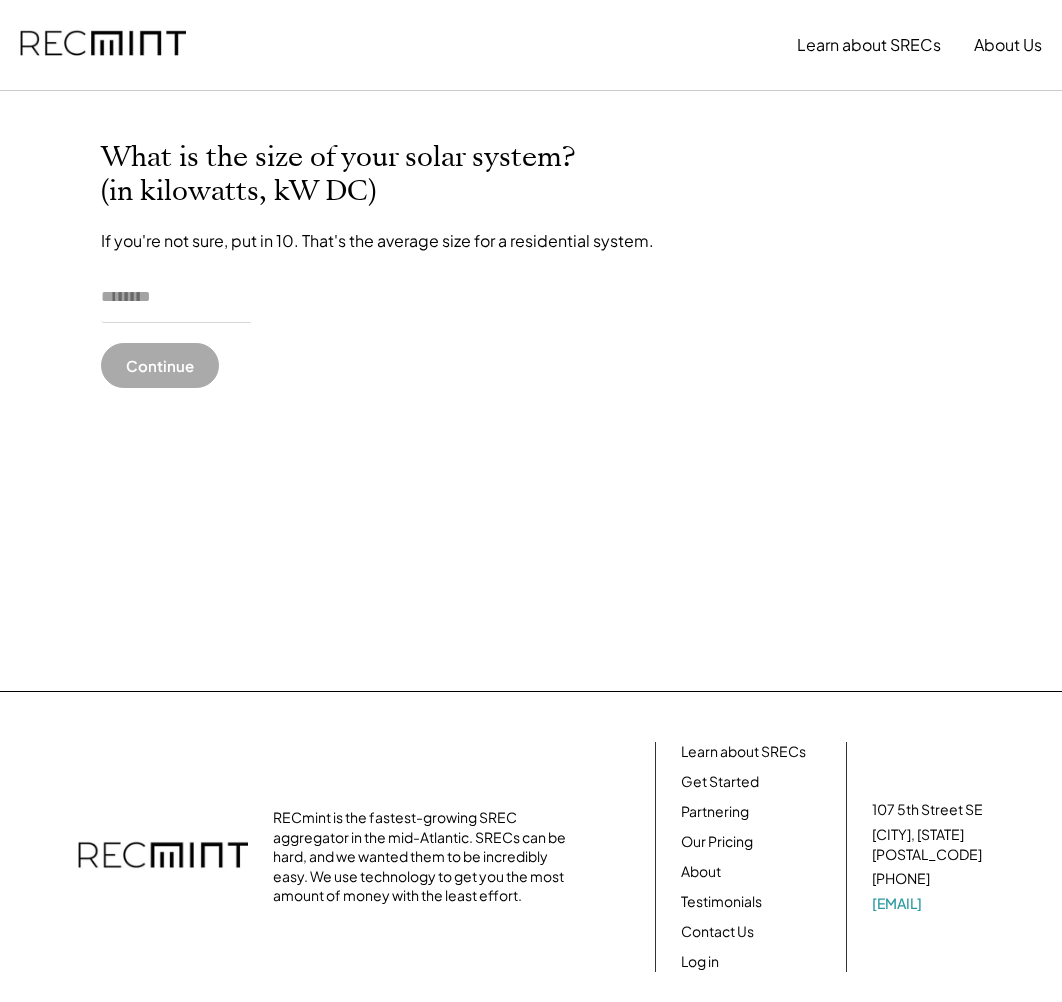 click at bounding box center [176, 298] 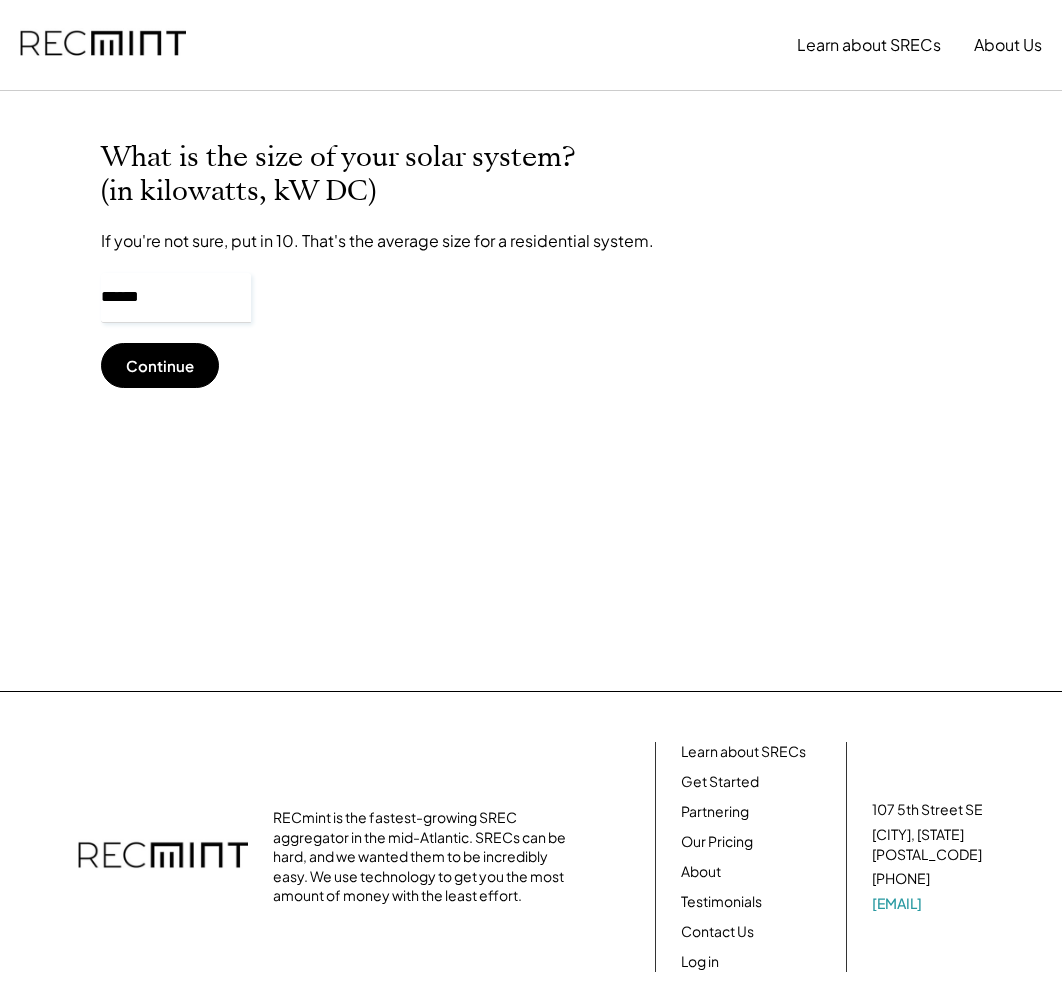 click at bounding box center (176, 298) 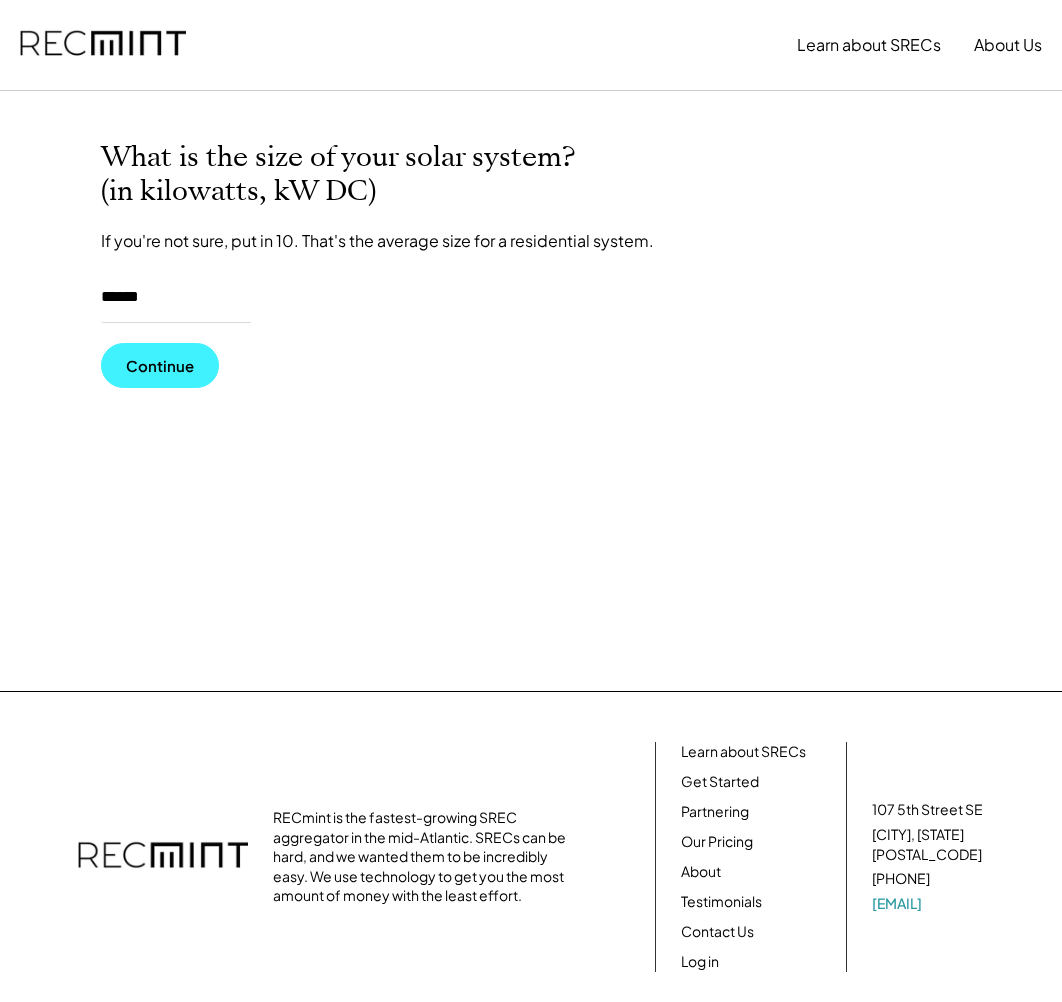 click on "Continue" at bounding box center [160, 365] 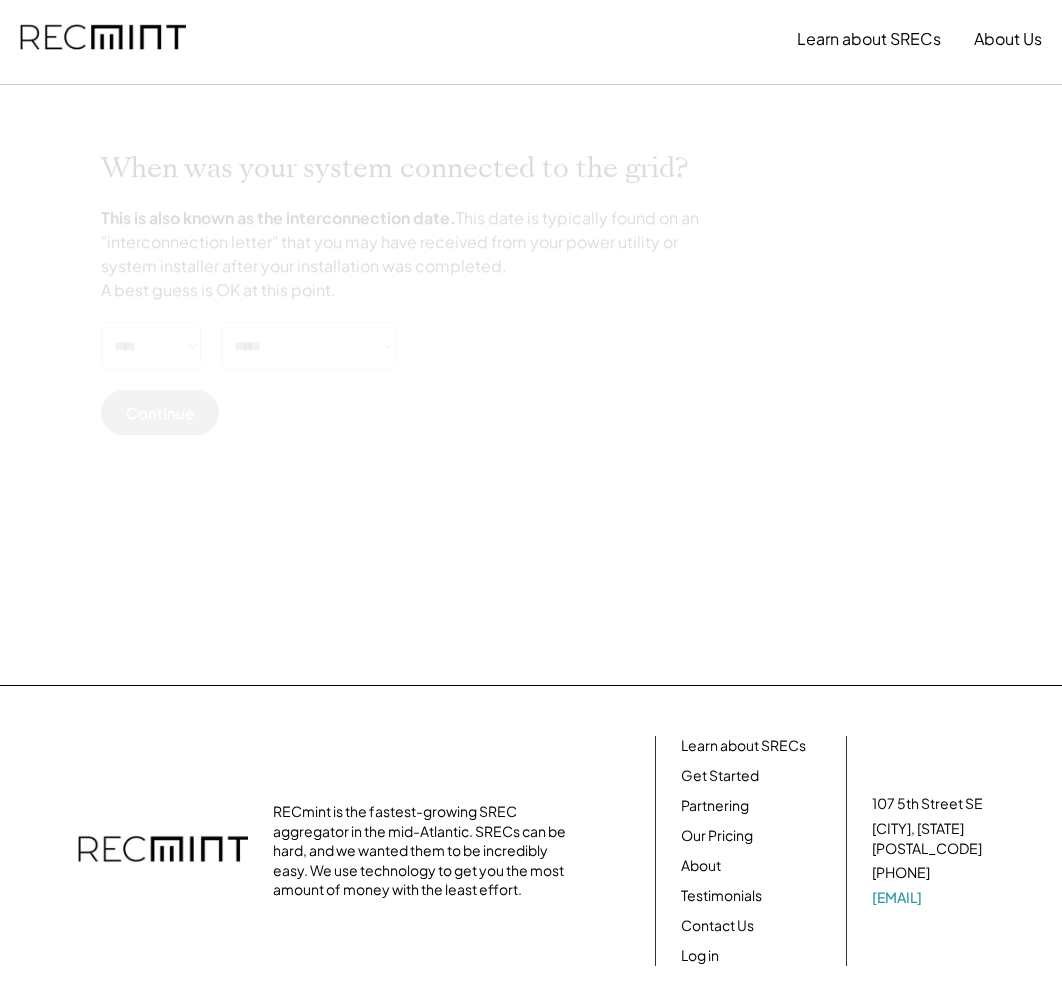 scroll, scrollTop: 11, scrollLeft: 0, axis: vertical 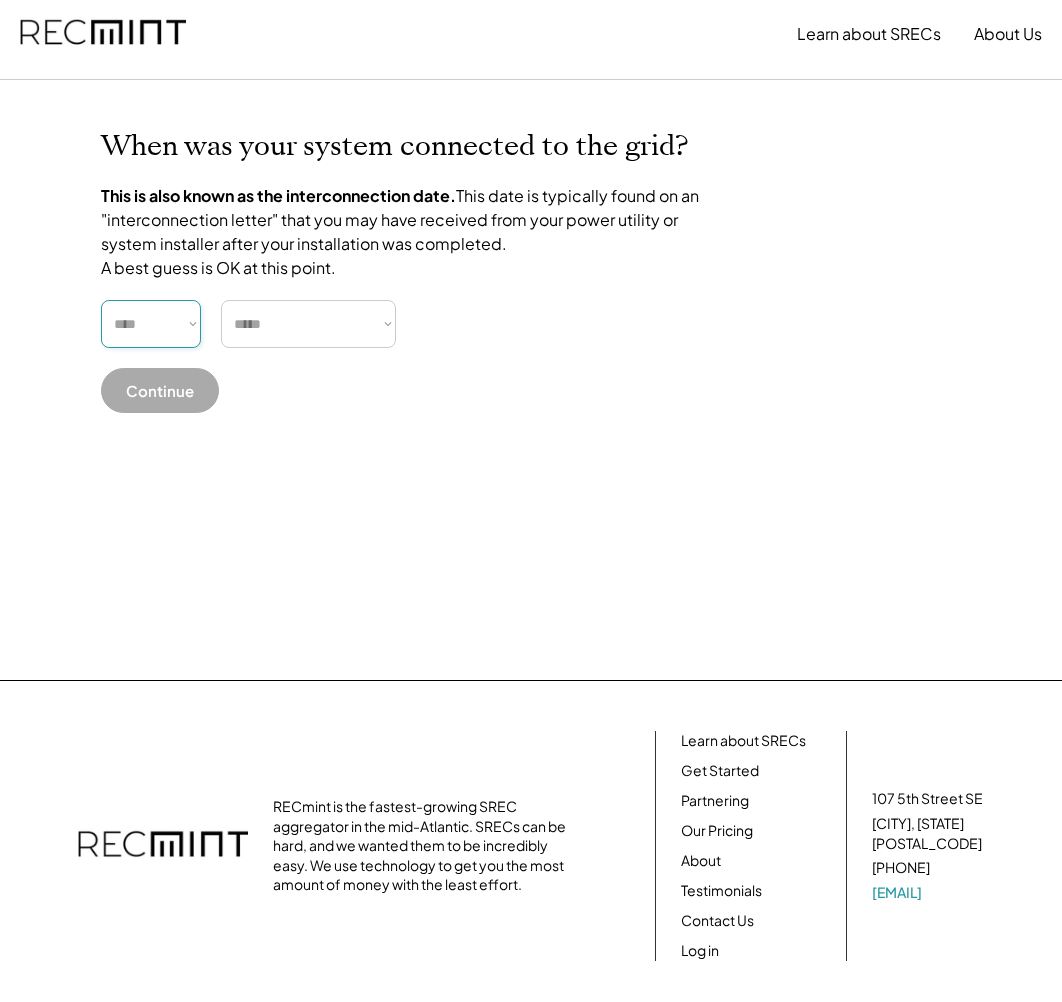 select on "****" 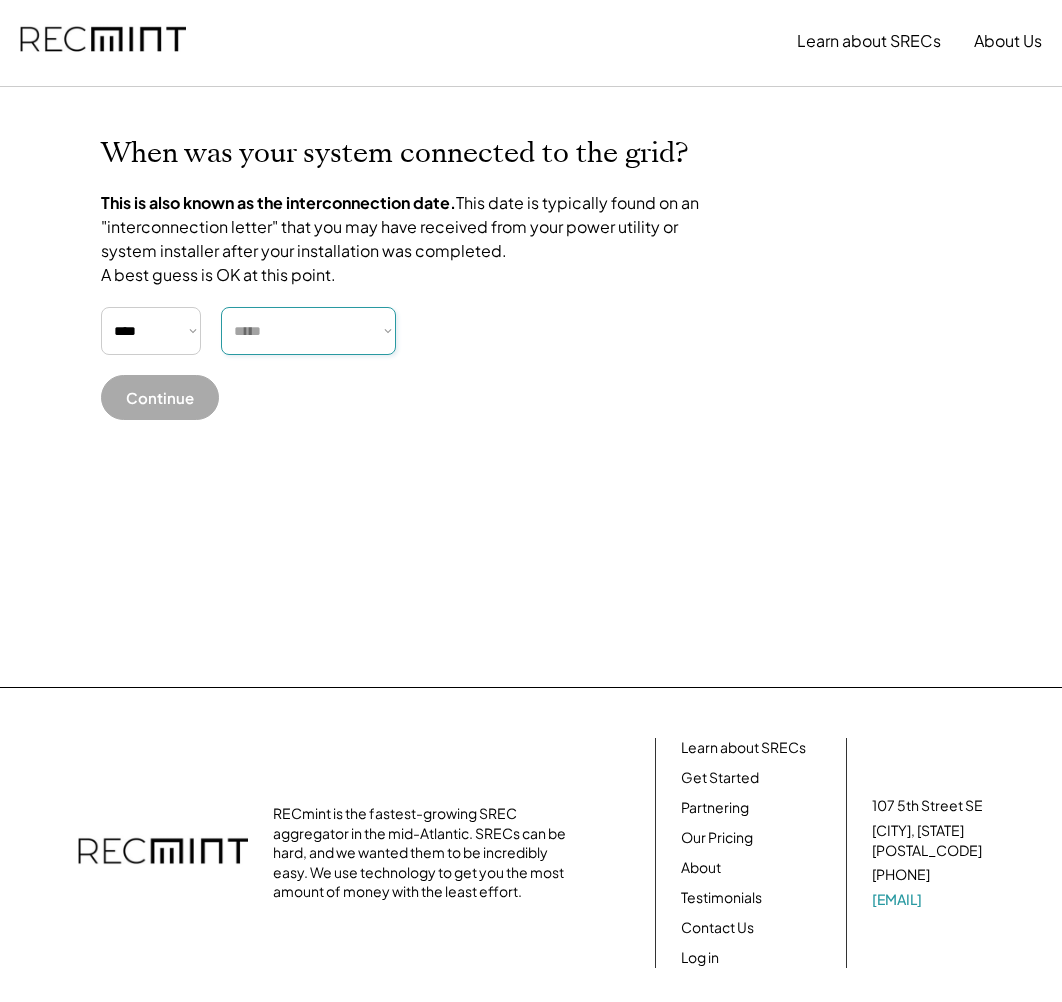 scroll, scrollTop: 0, scrollLeft: 0, axis: both 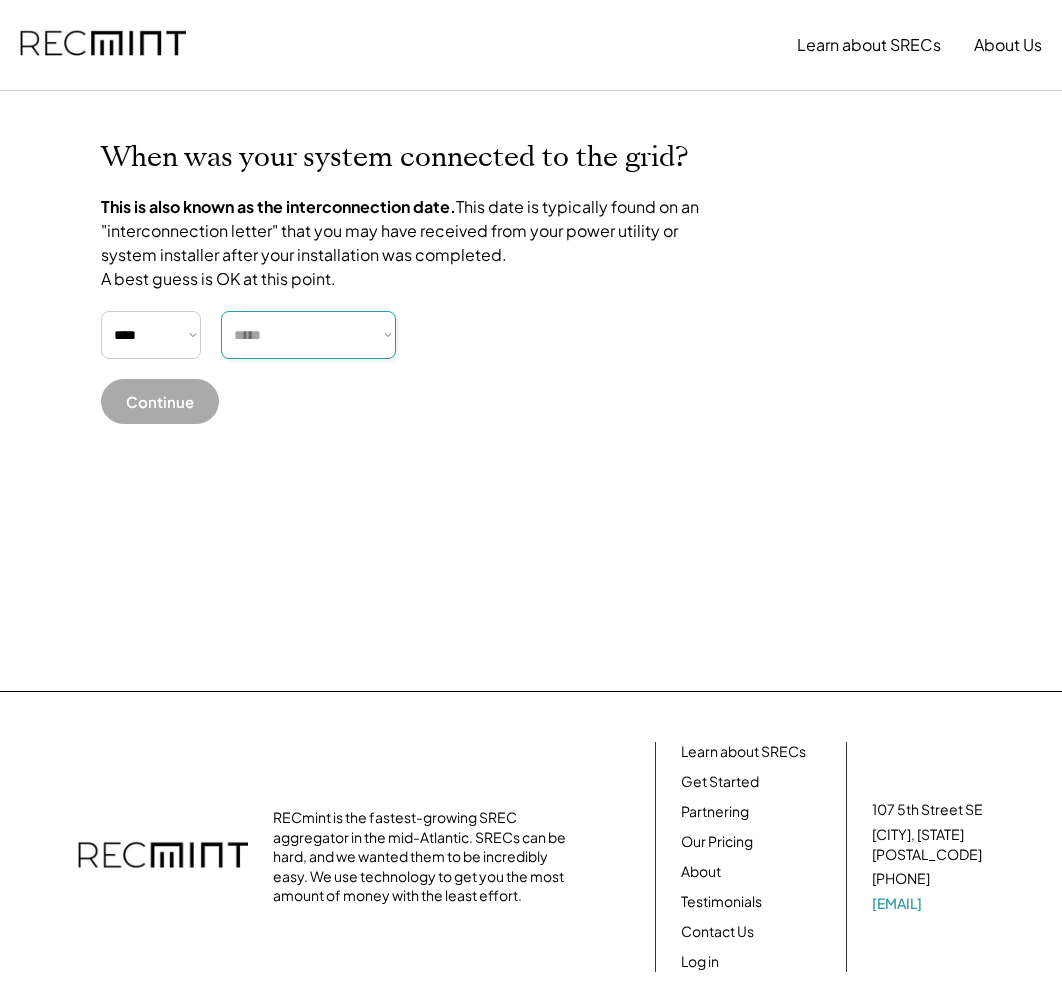 select on "******" 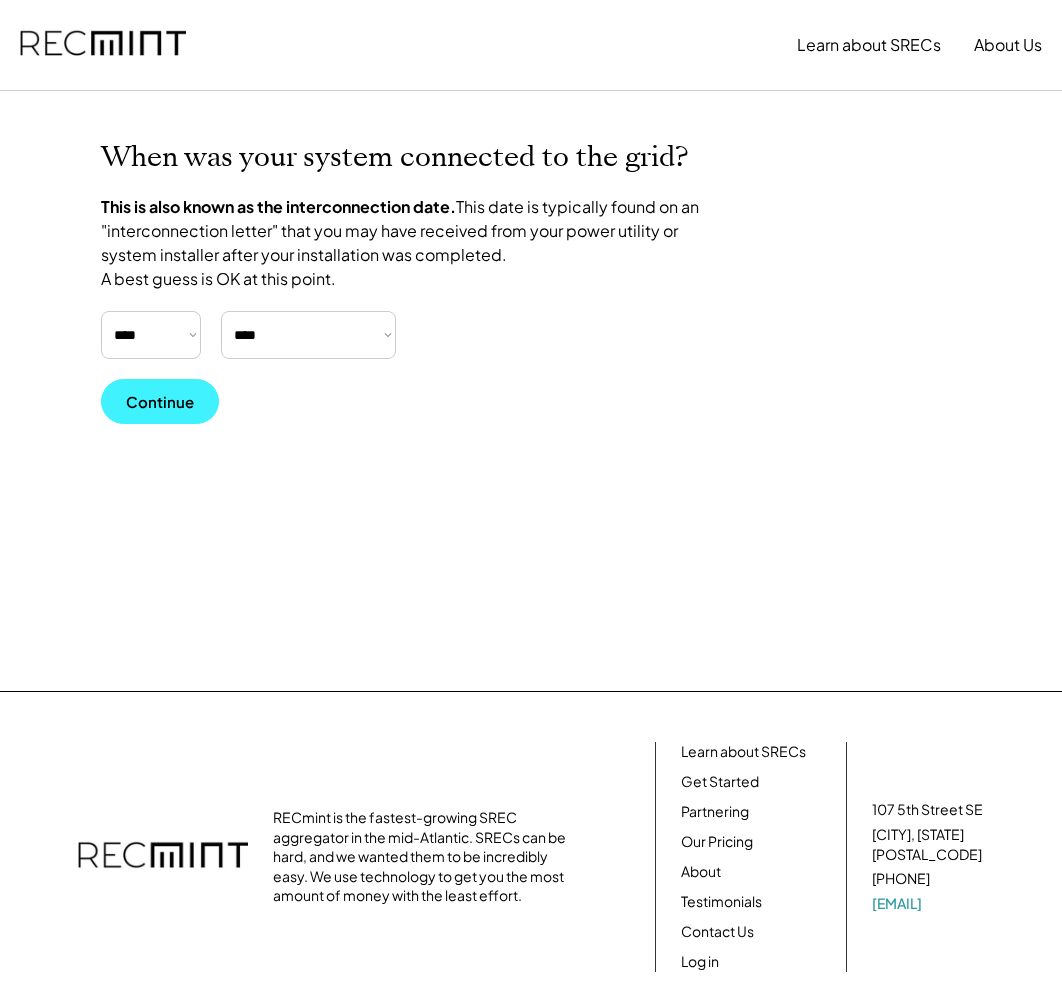 click on "Continue" at bounding box center (160, 401) 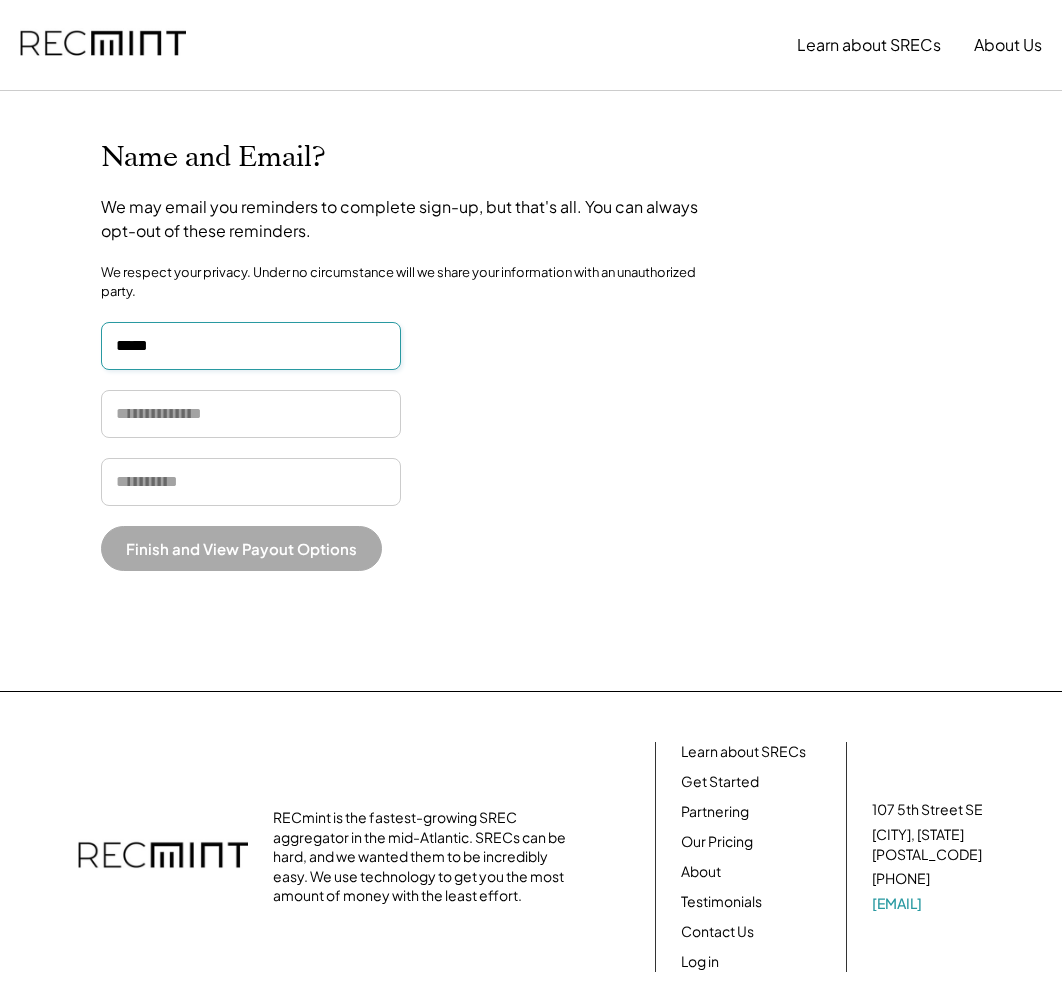 type on "*****" 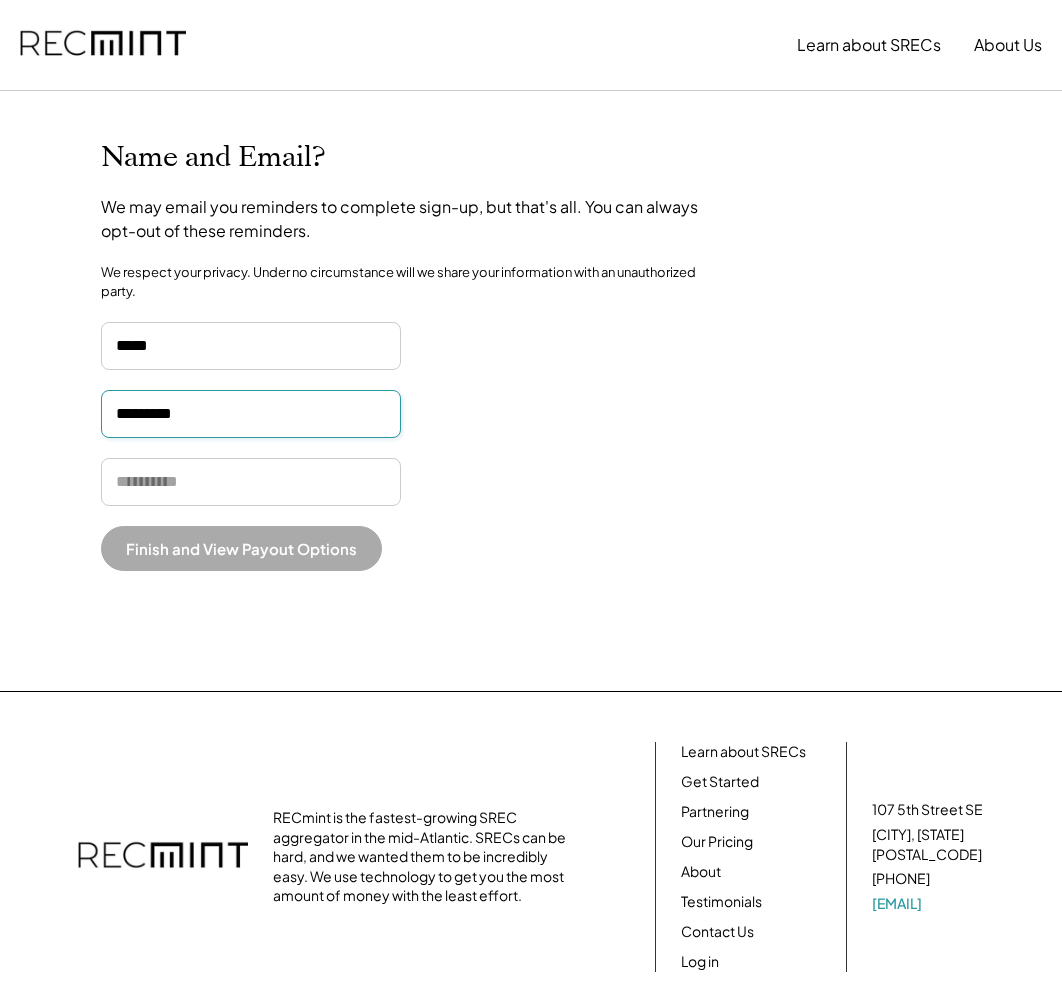 type on "*********" 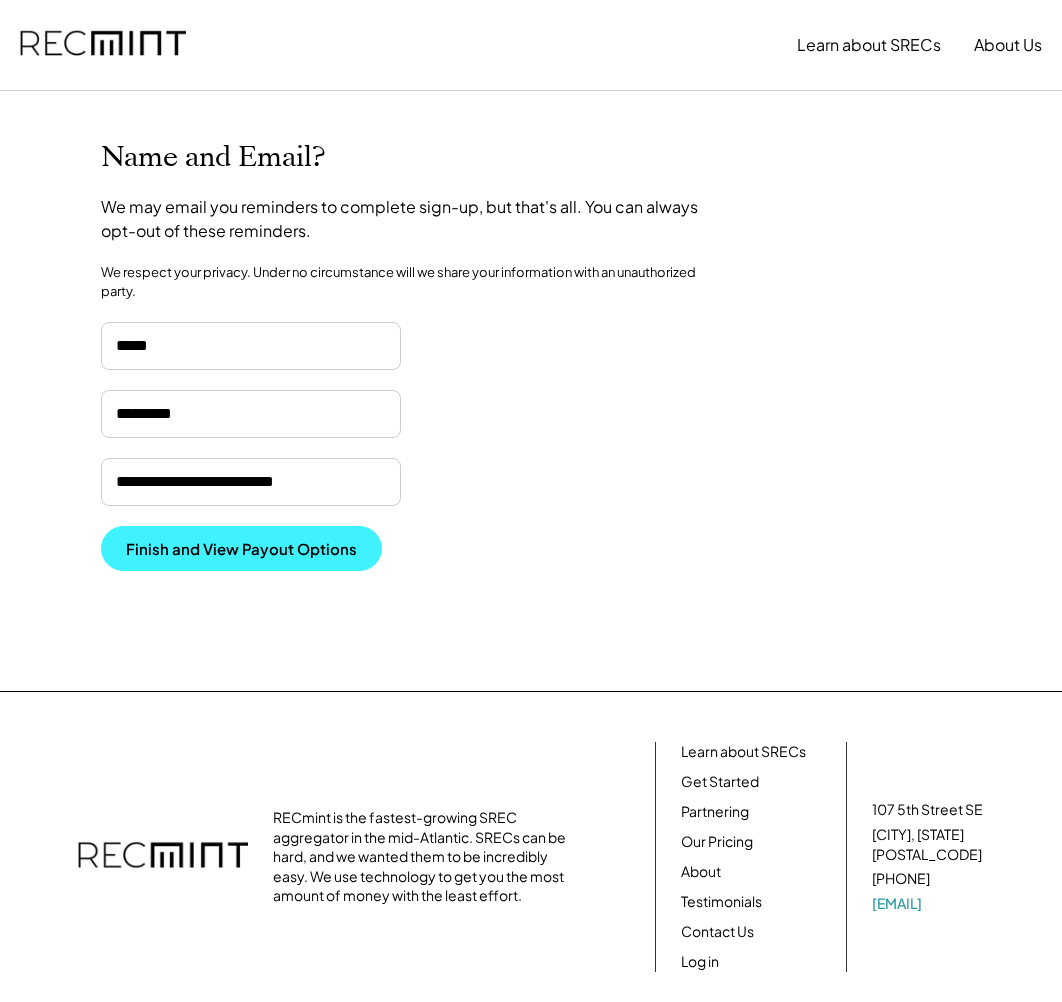 click on "Finish and View Payout Options" at bounding box center (241, 548) 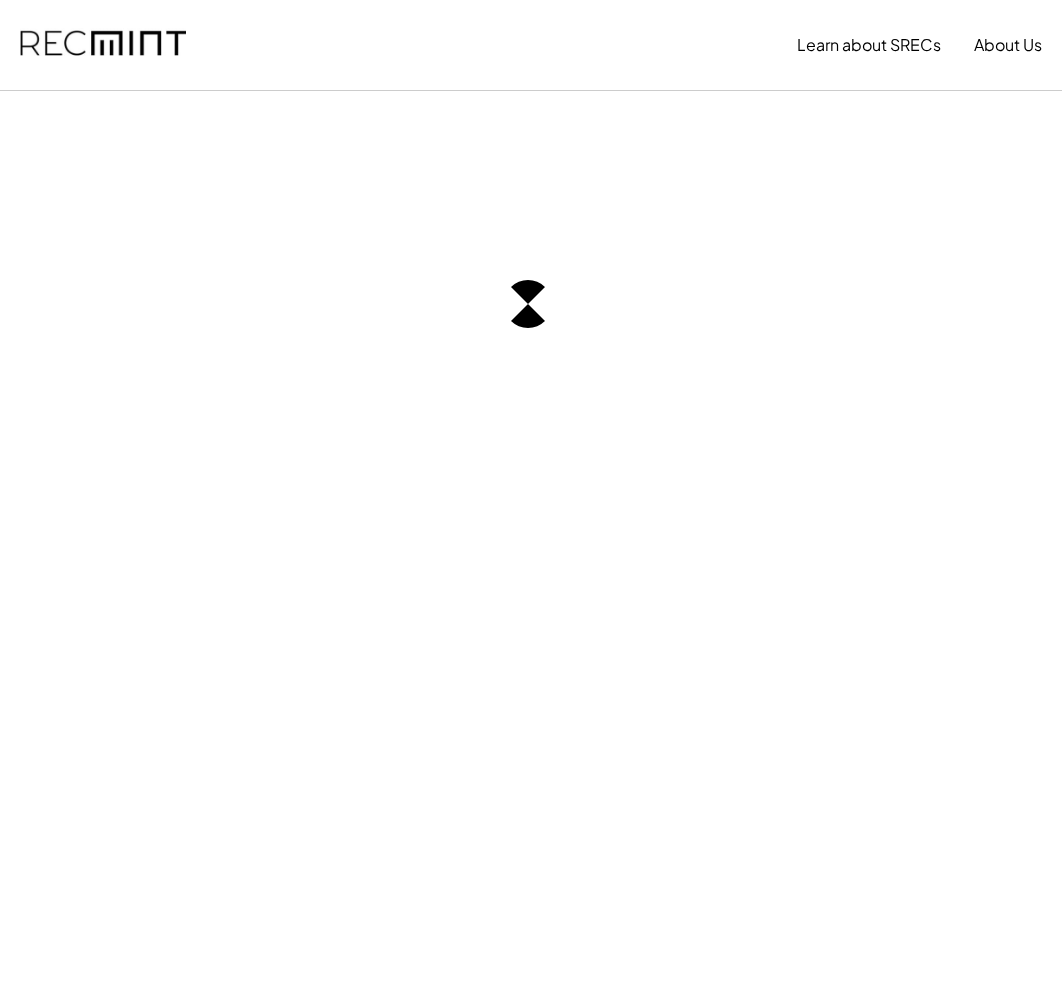 scroll, scrollTop: 0, scrollLeft: 0, axis: both 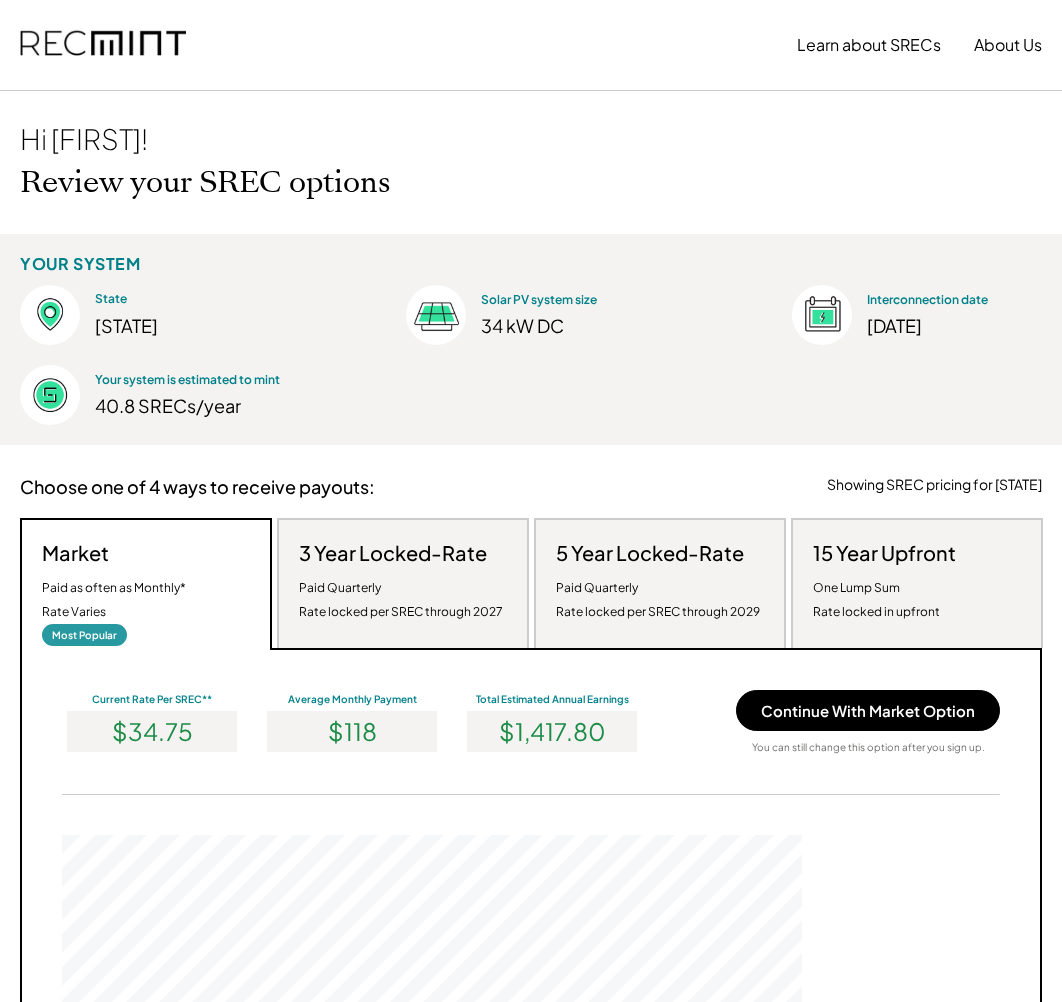 click on "One Lump Sum
Rate locked in upfront" at bounding box center (876, 600) 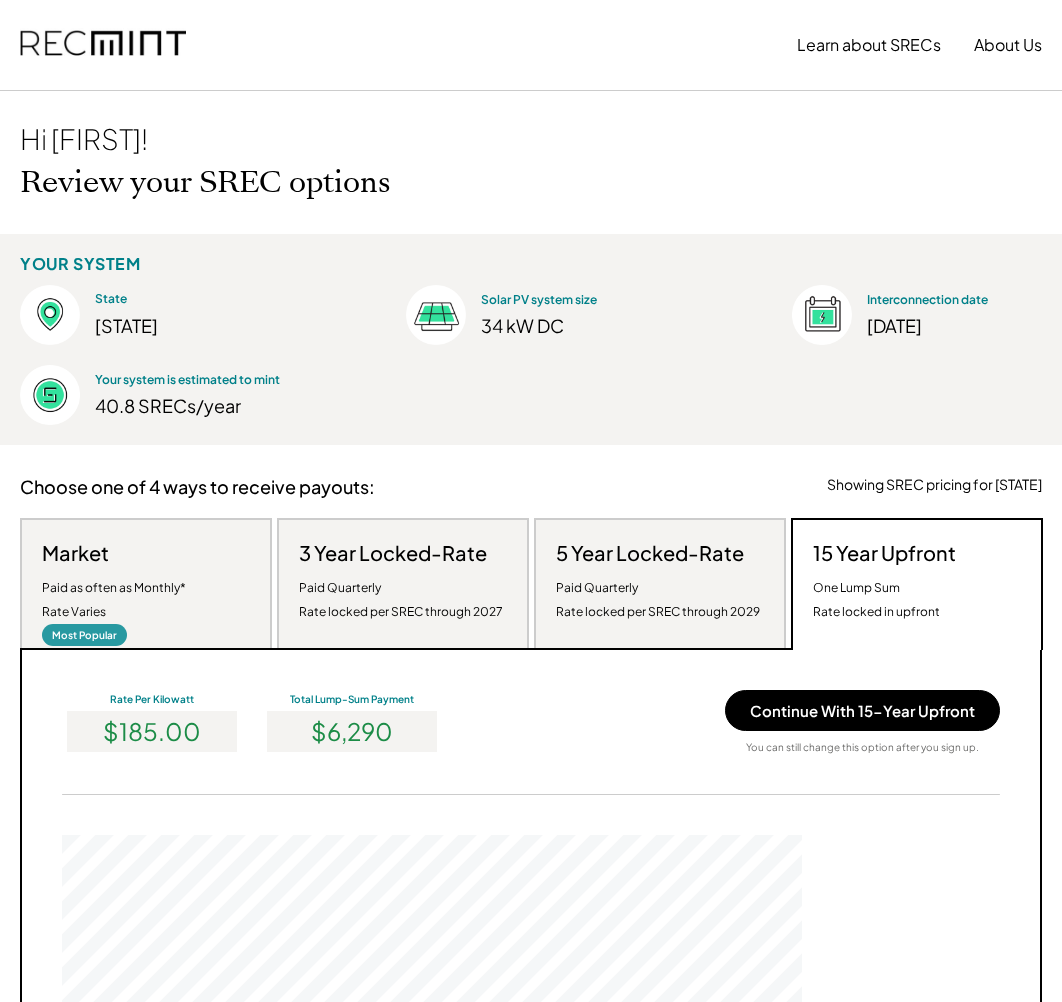 scroll, scrollTop: 999620, scrollLeft: 999260, axis: both 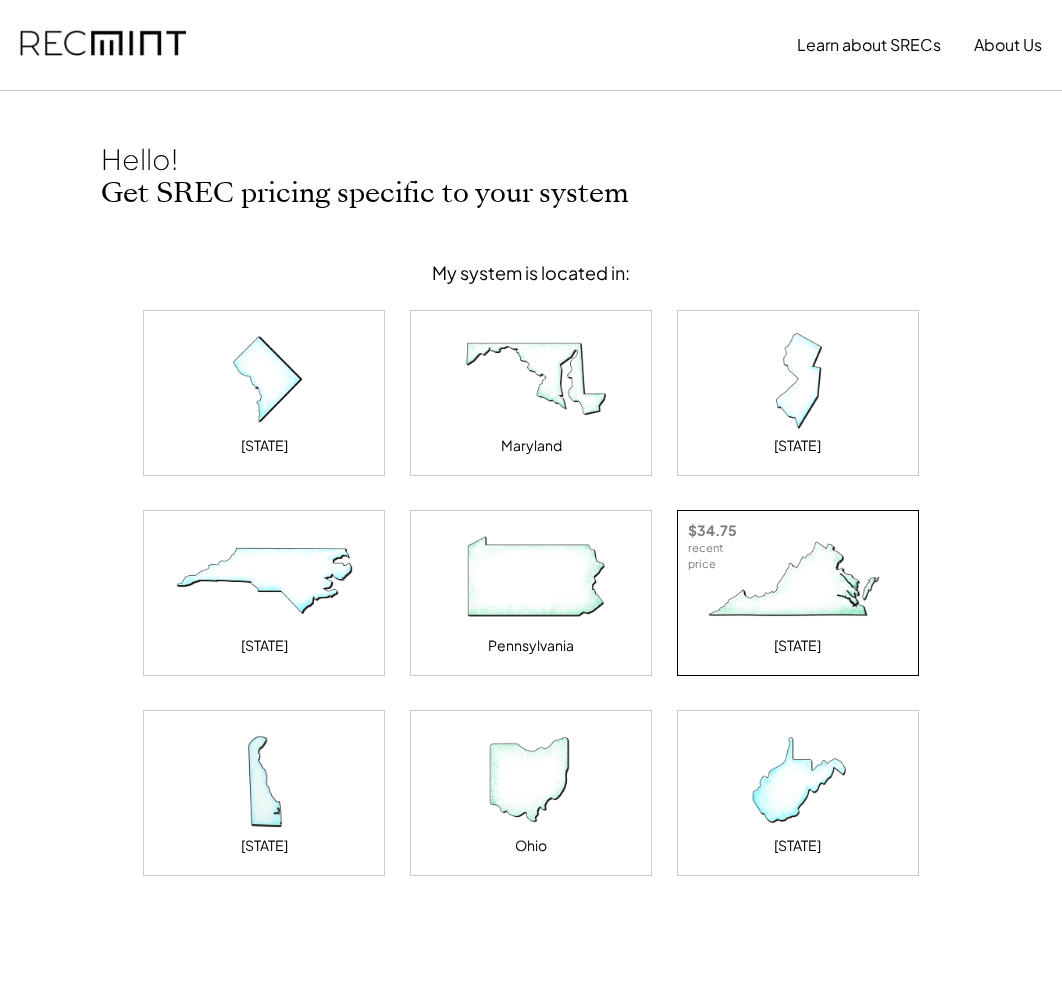 click at bounding box center [798, 581] 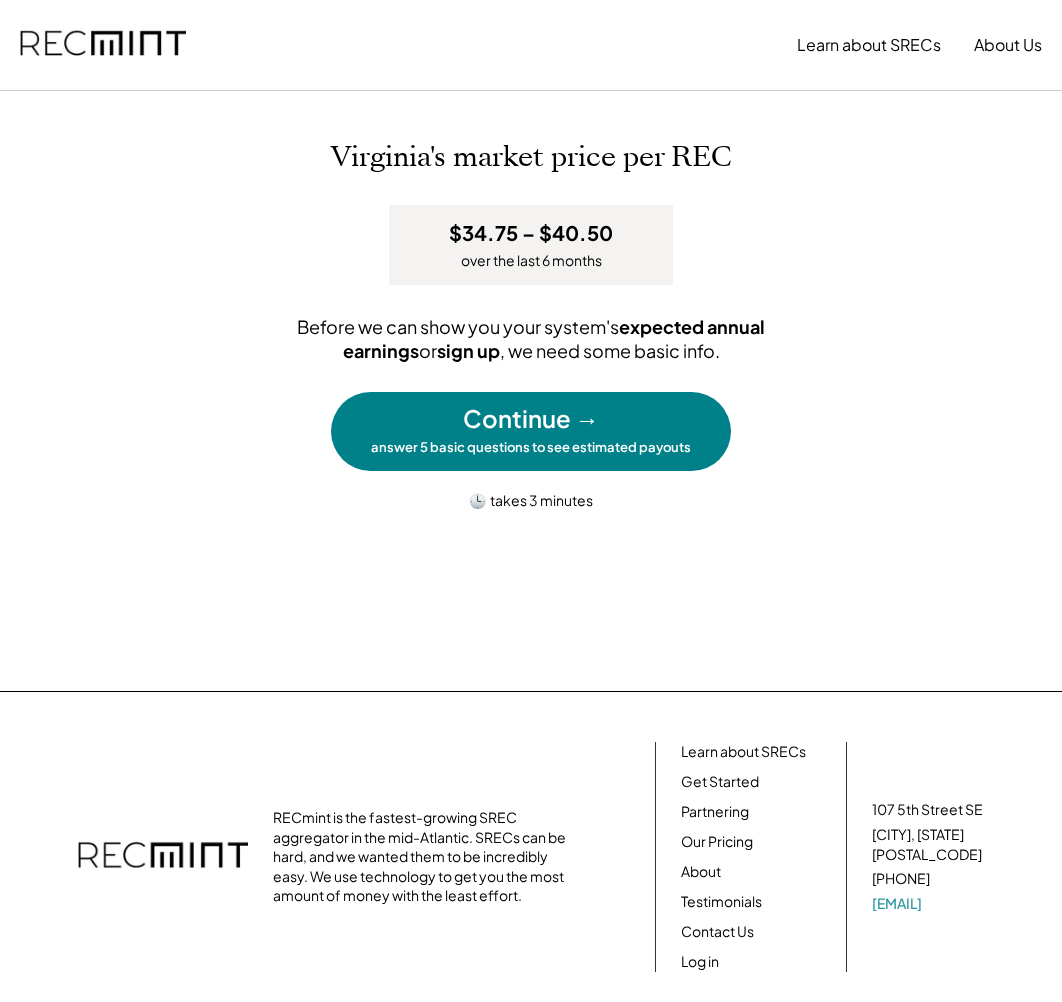 click on "Continue → answer 5 basic questions to see estimated payouts" at bounding box center (531, 431) 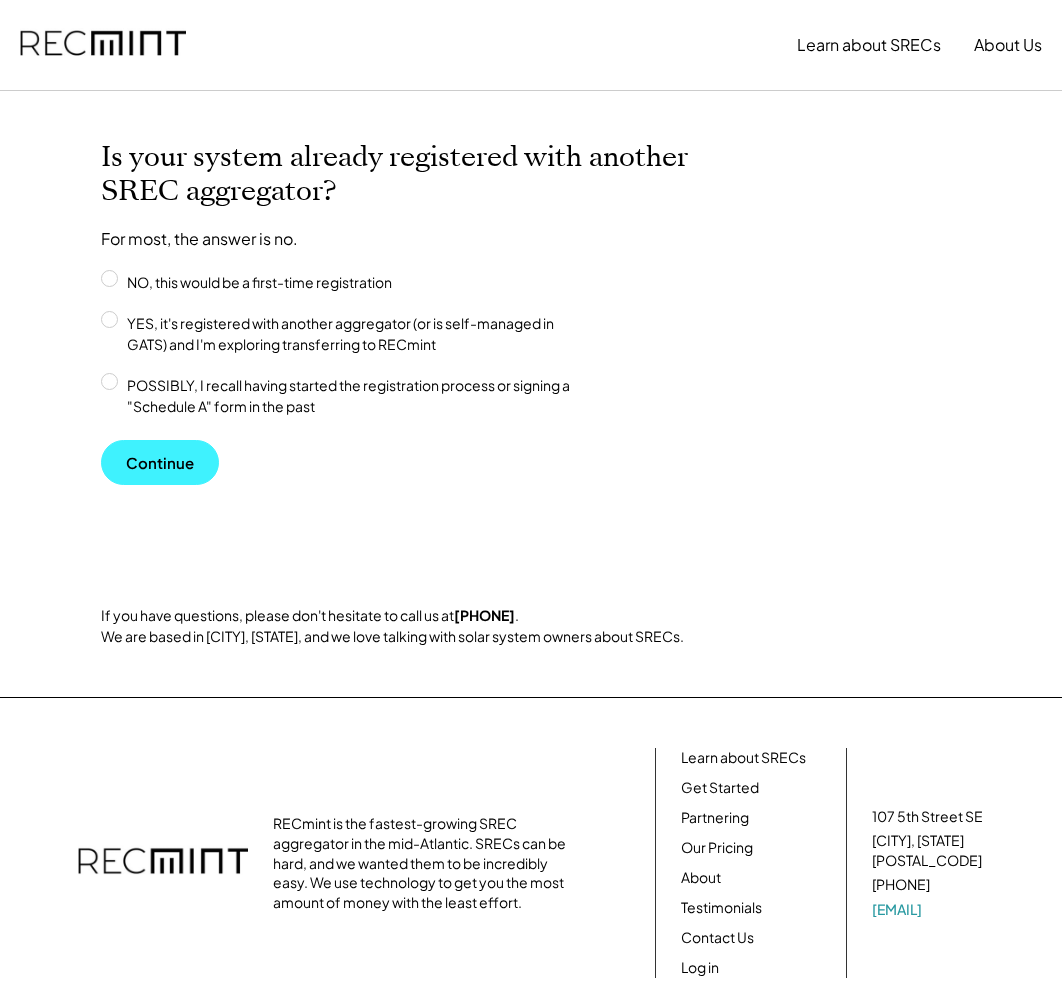 click on "Continue" at bounding box center (160, 462) 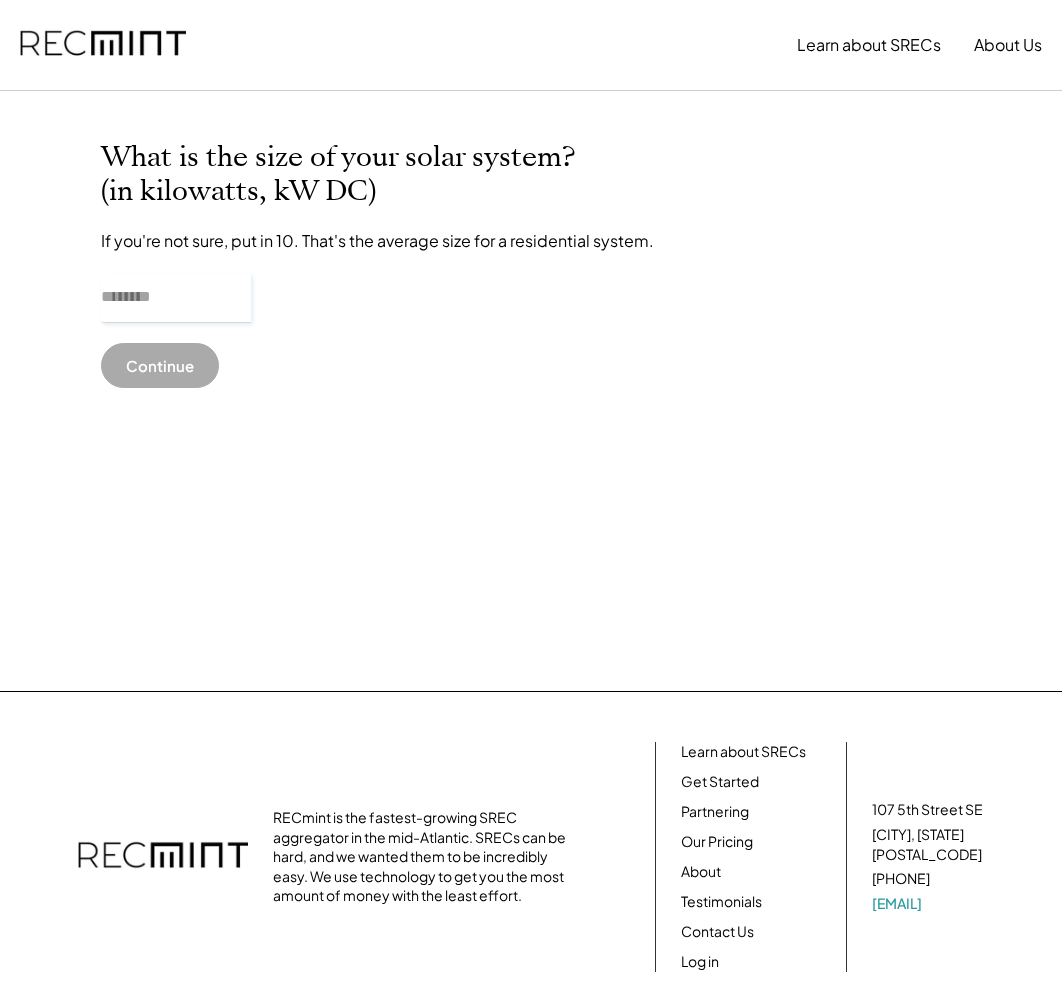 click at bounding box center (176, 298) 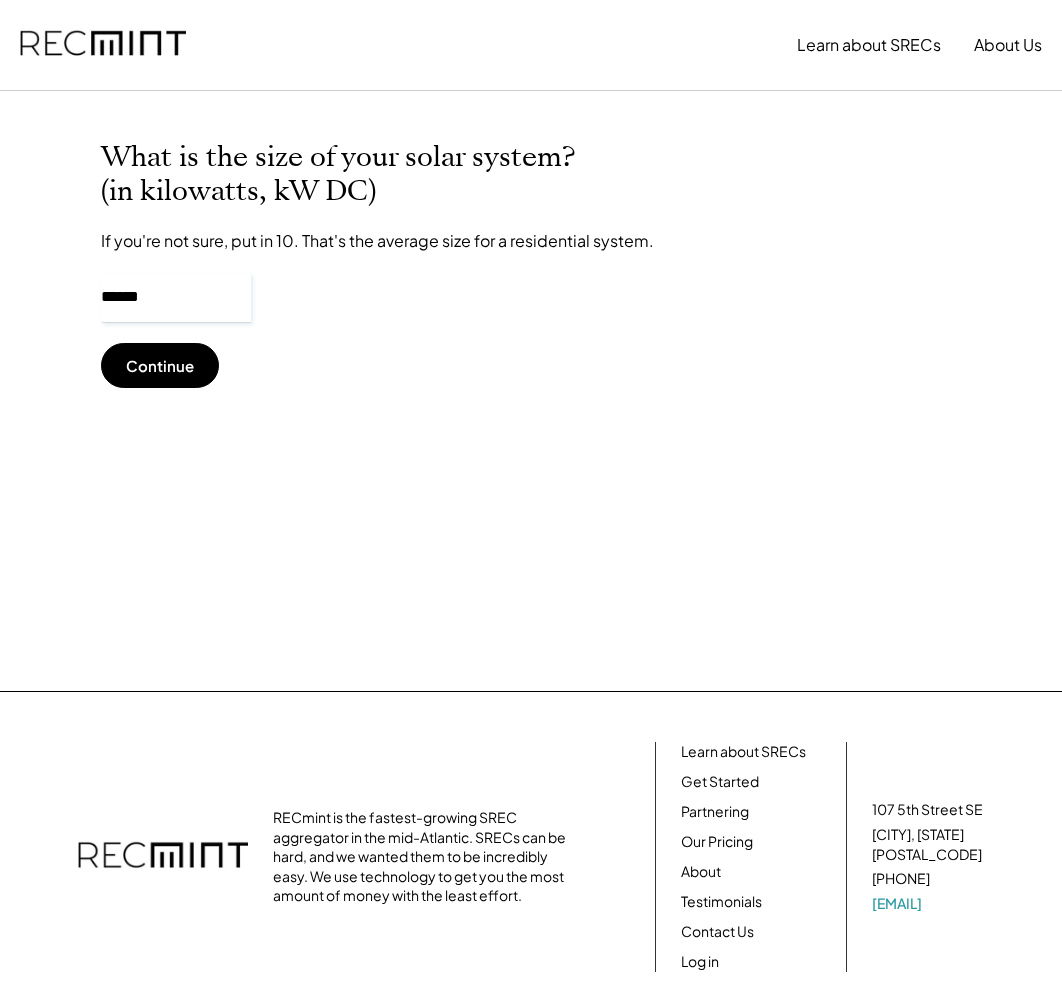 click at bounding box center [176, 298] 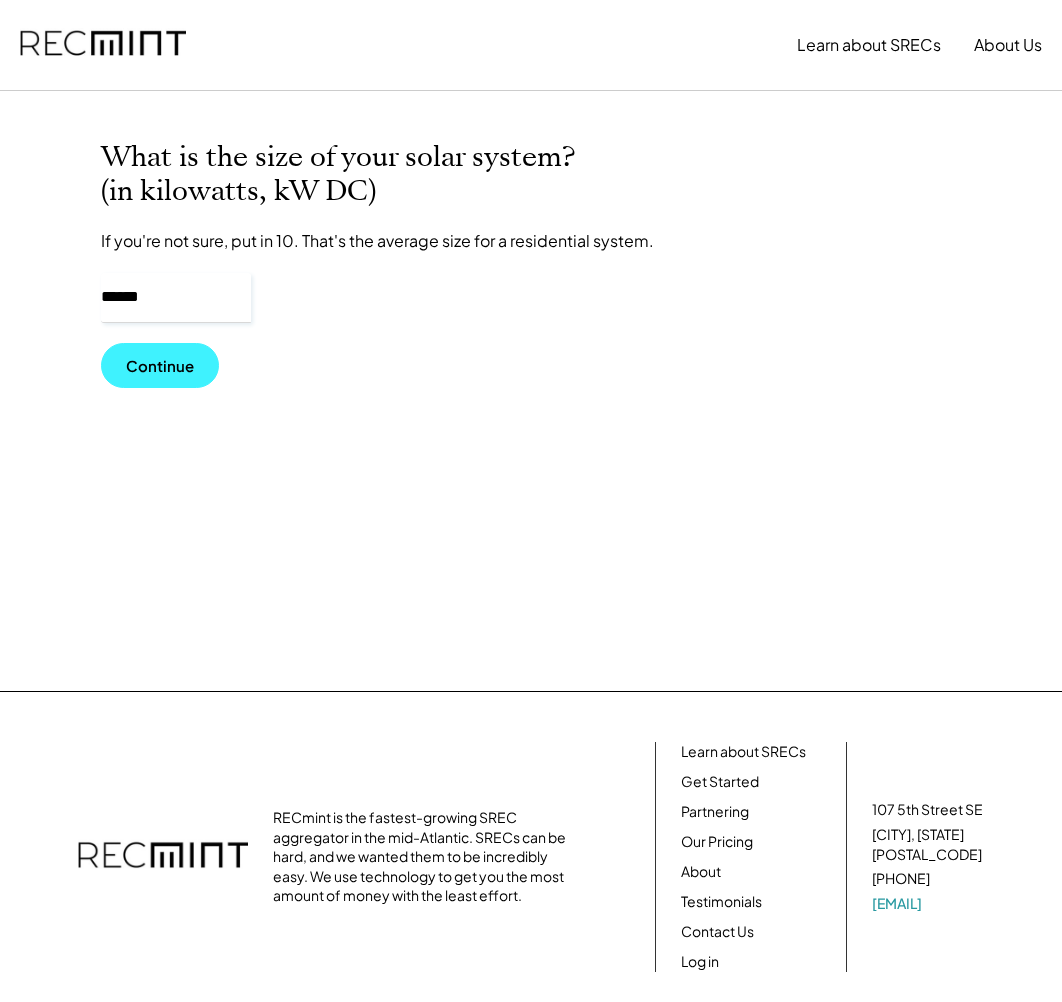 click on "Continue" at bounding box center [160, 365] 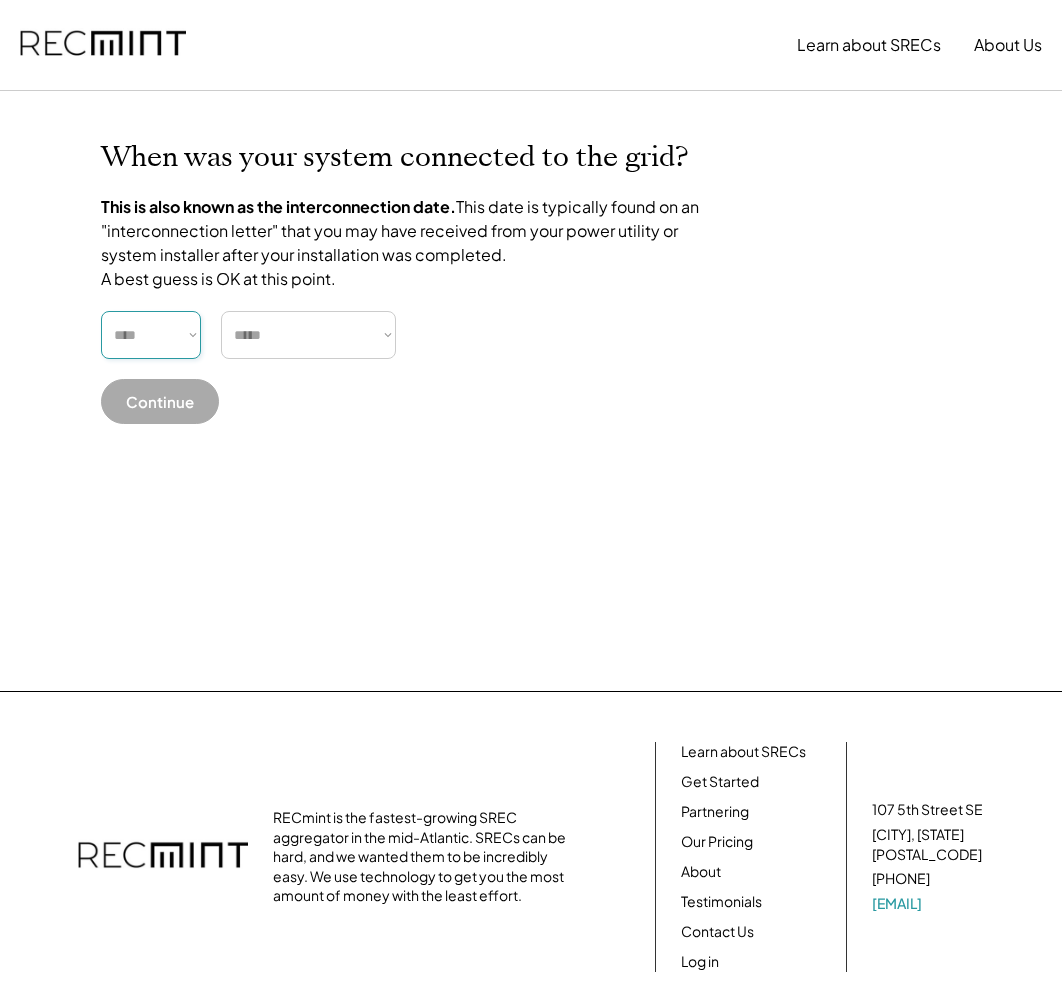 select on "****" 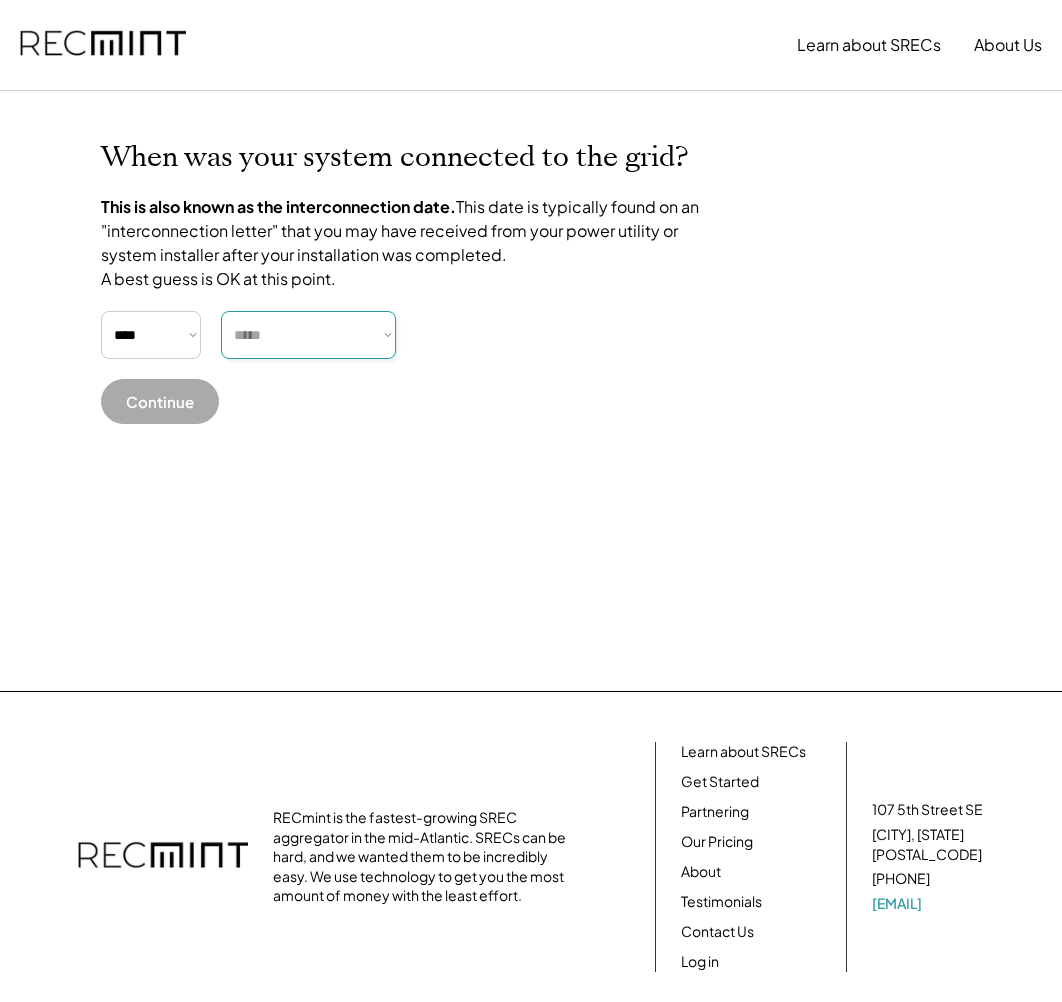 select on "******" 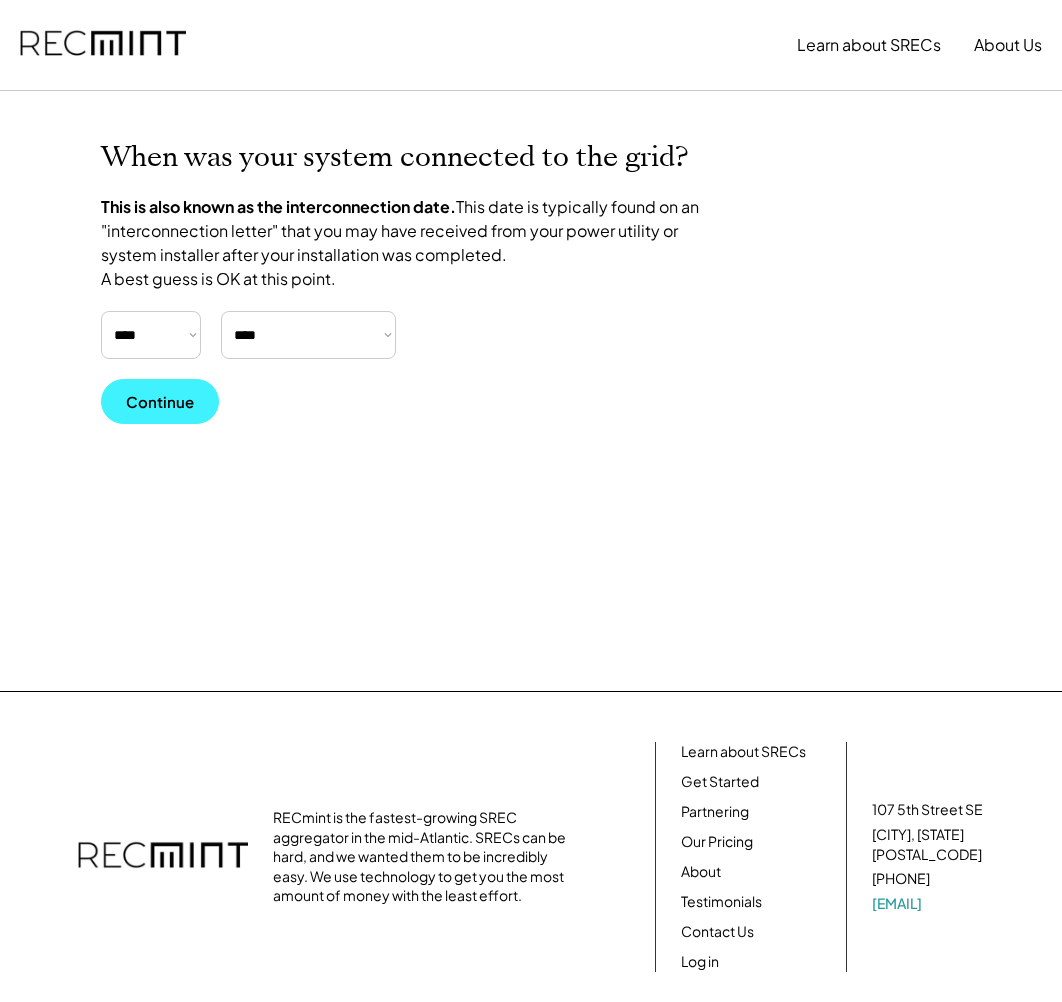 click on "Continue" at bounding box center [160, 401] 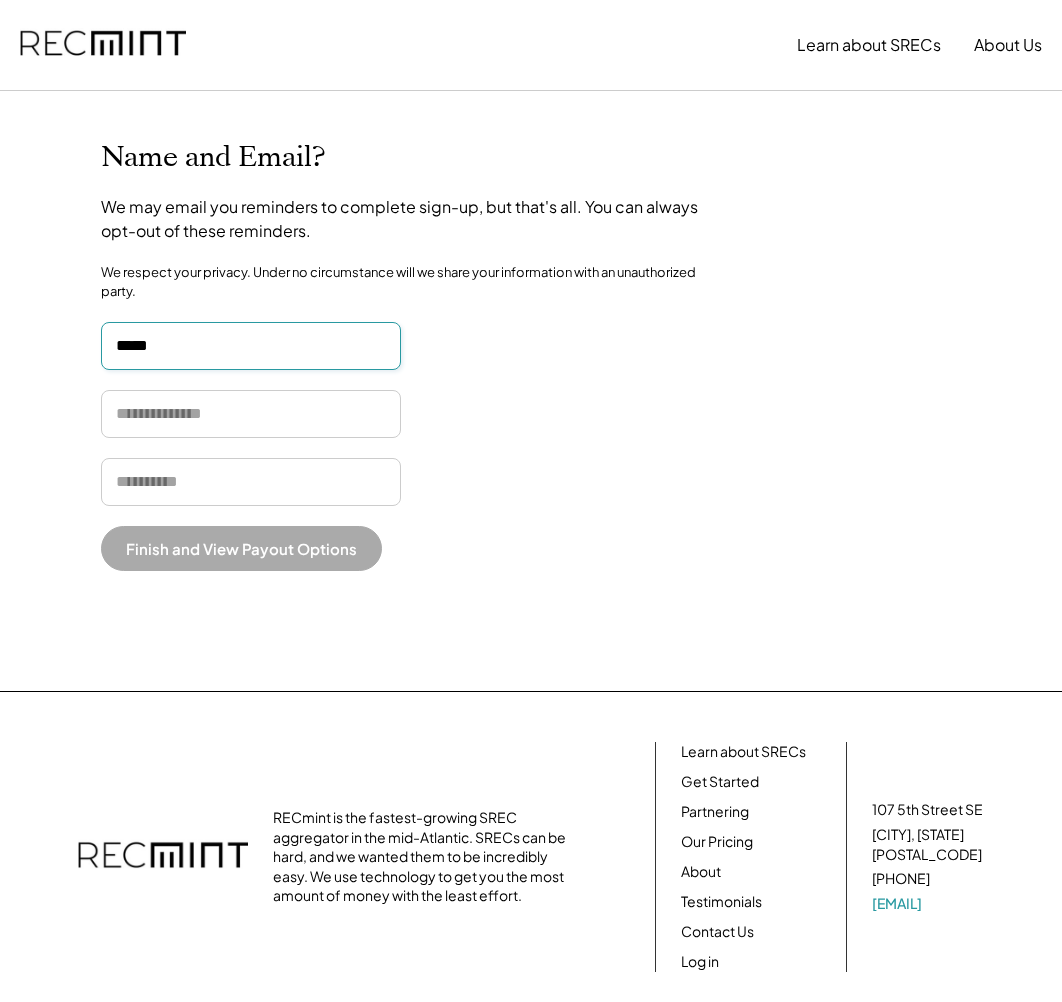 type on "*****" 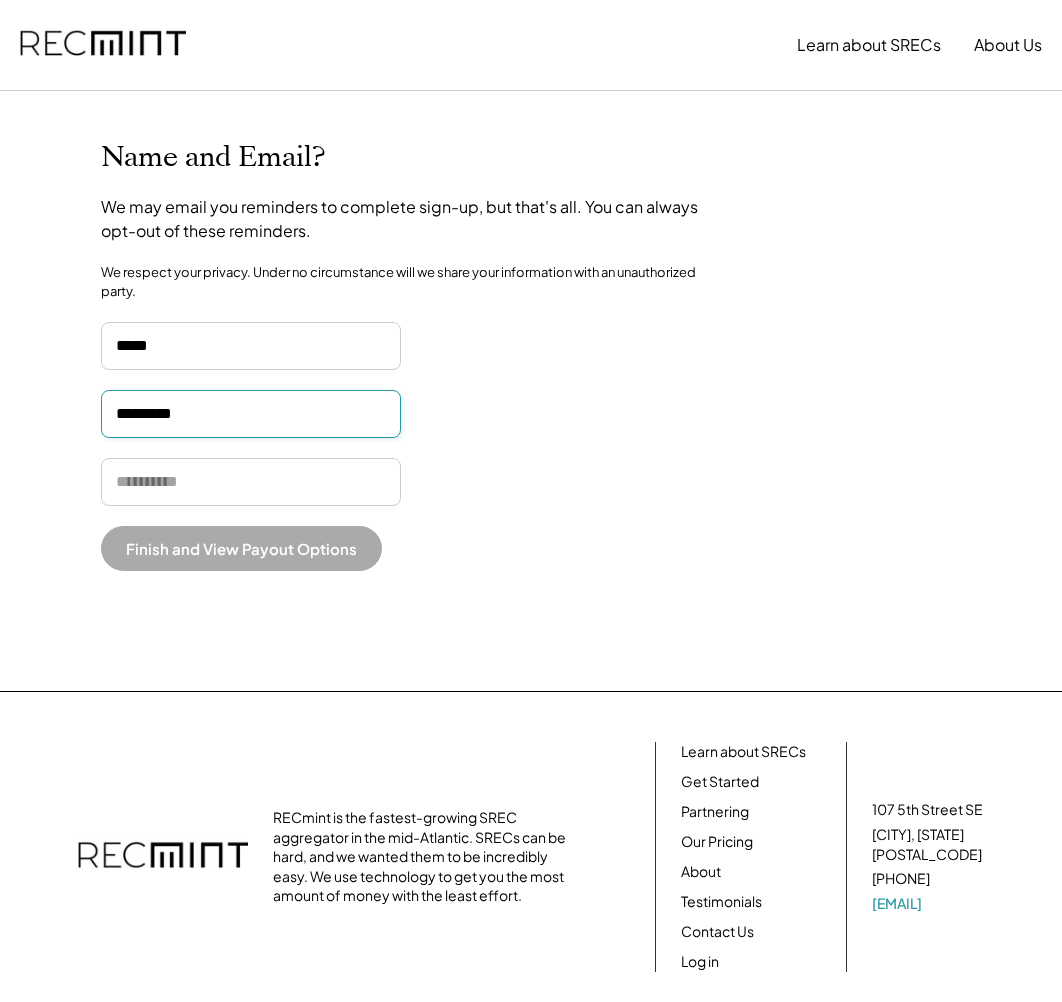 type on "*********" 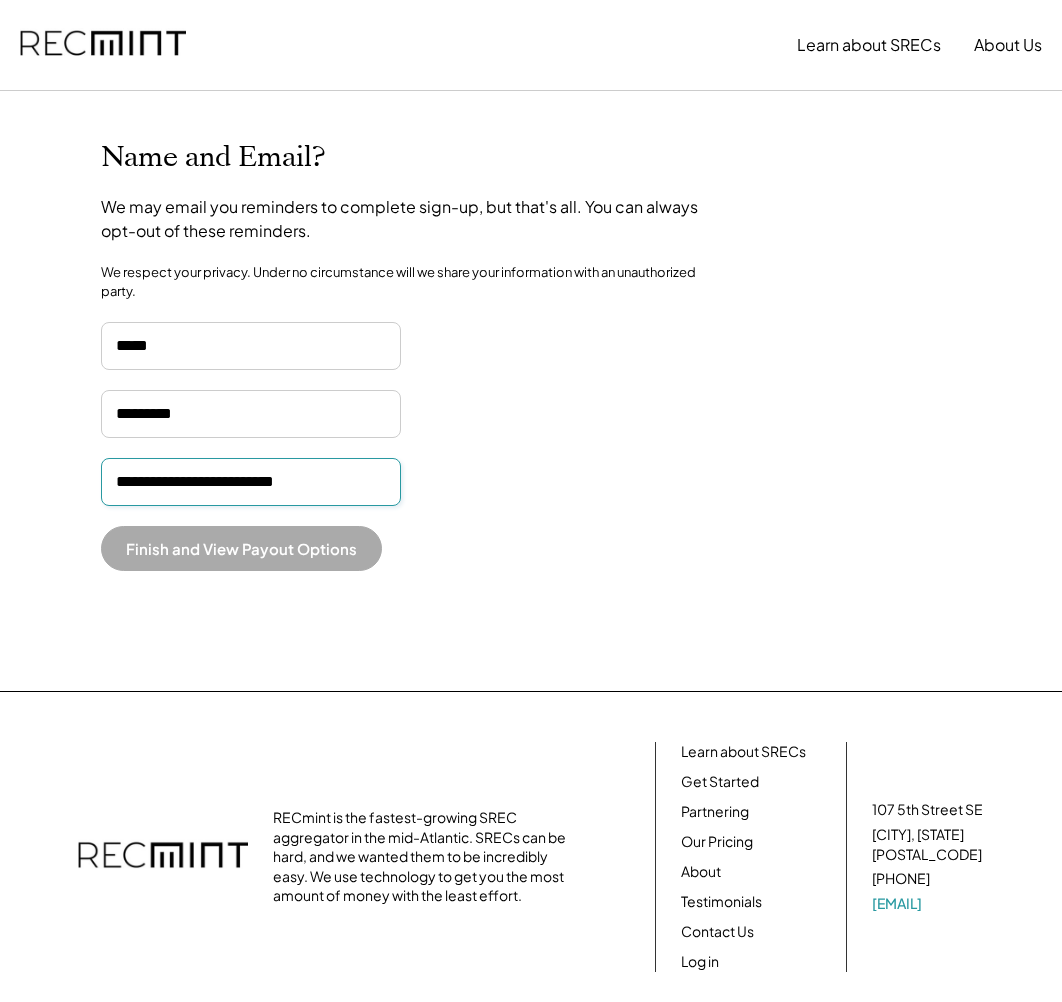 scroll, scrollTop: 3, scrollLeft: 0, axis: vertical 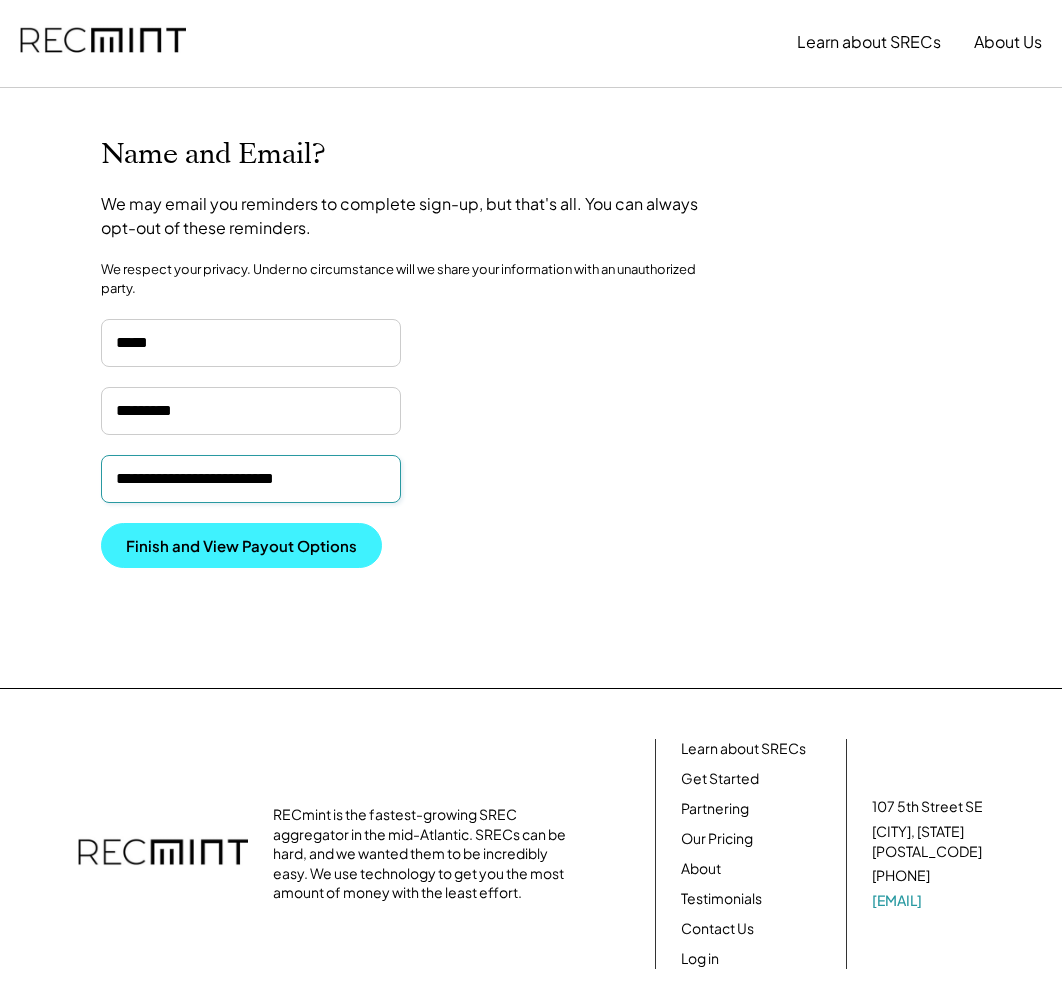 click on "Finish and View Payout Options" at bounding box center (241, 545) 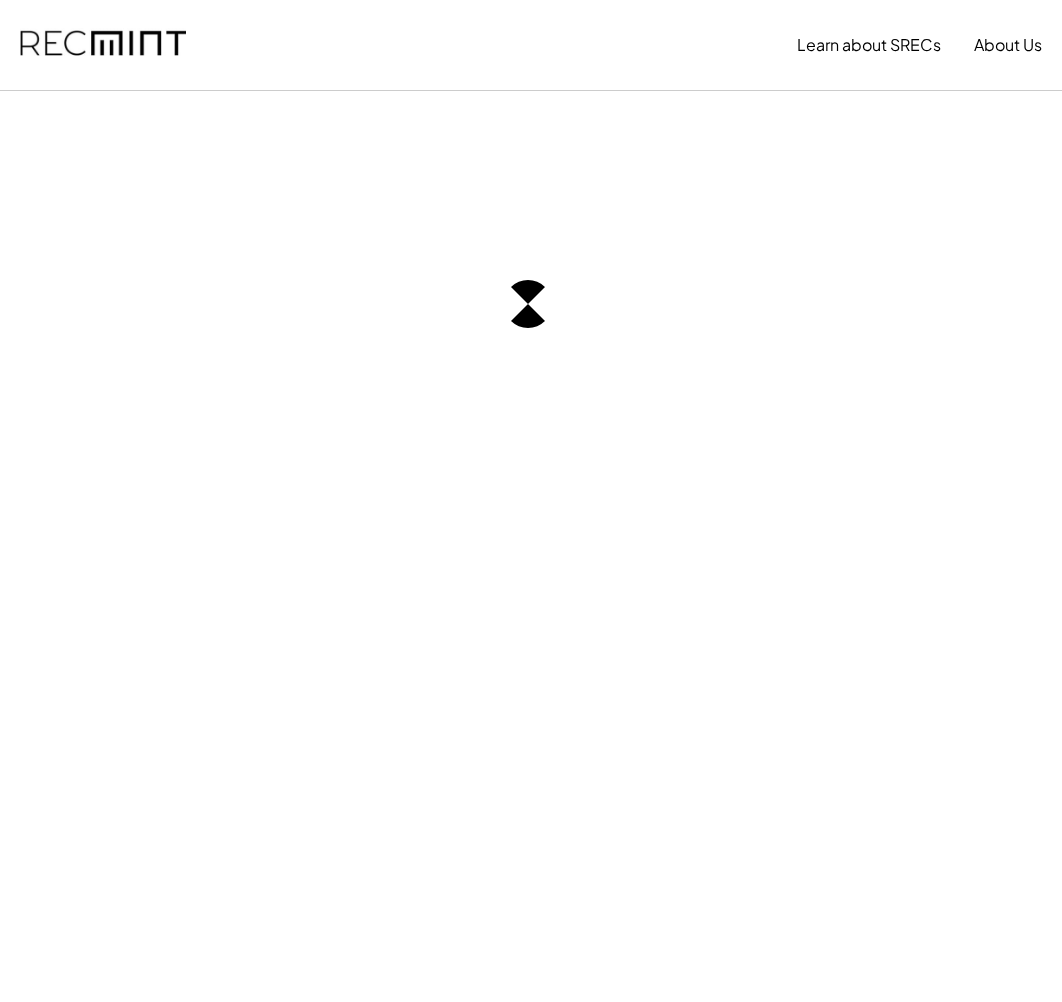 scroll, scrollTop: 0, scrollLeft: 0, axis: both 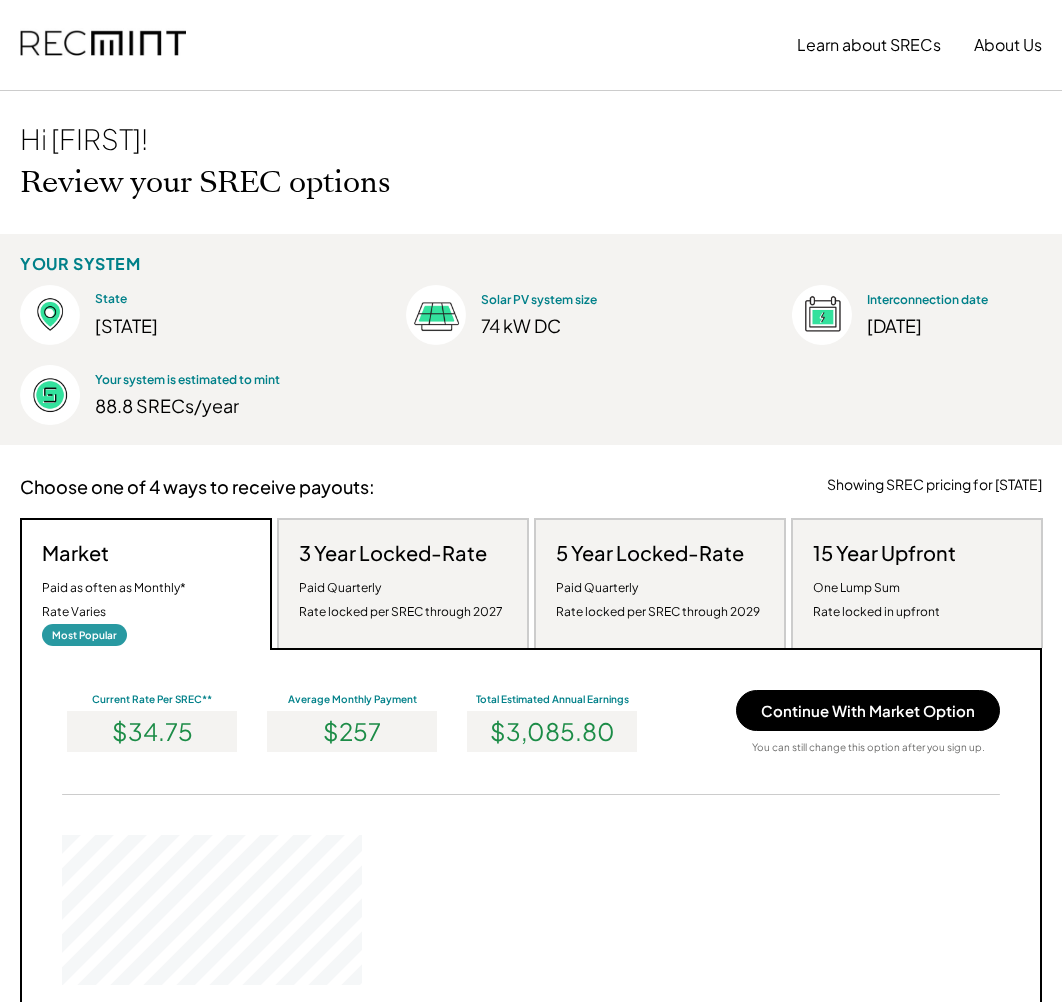 click on "One Lump Sum
Rate locked in upfront" at bounding box center [876, 600] 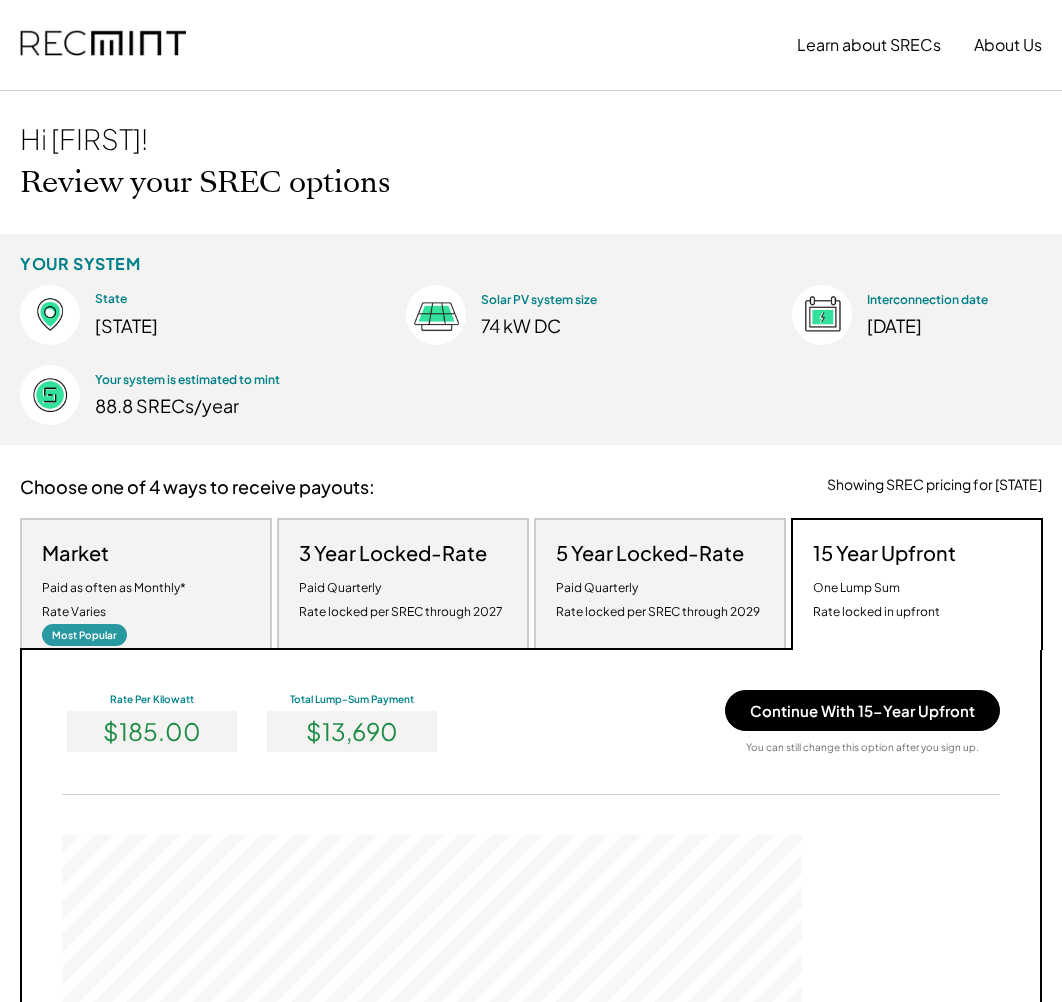 scroll, scrollTop: 999620, scrollLeft: 999260, axis: both 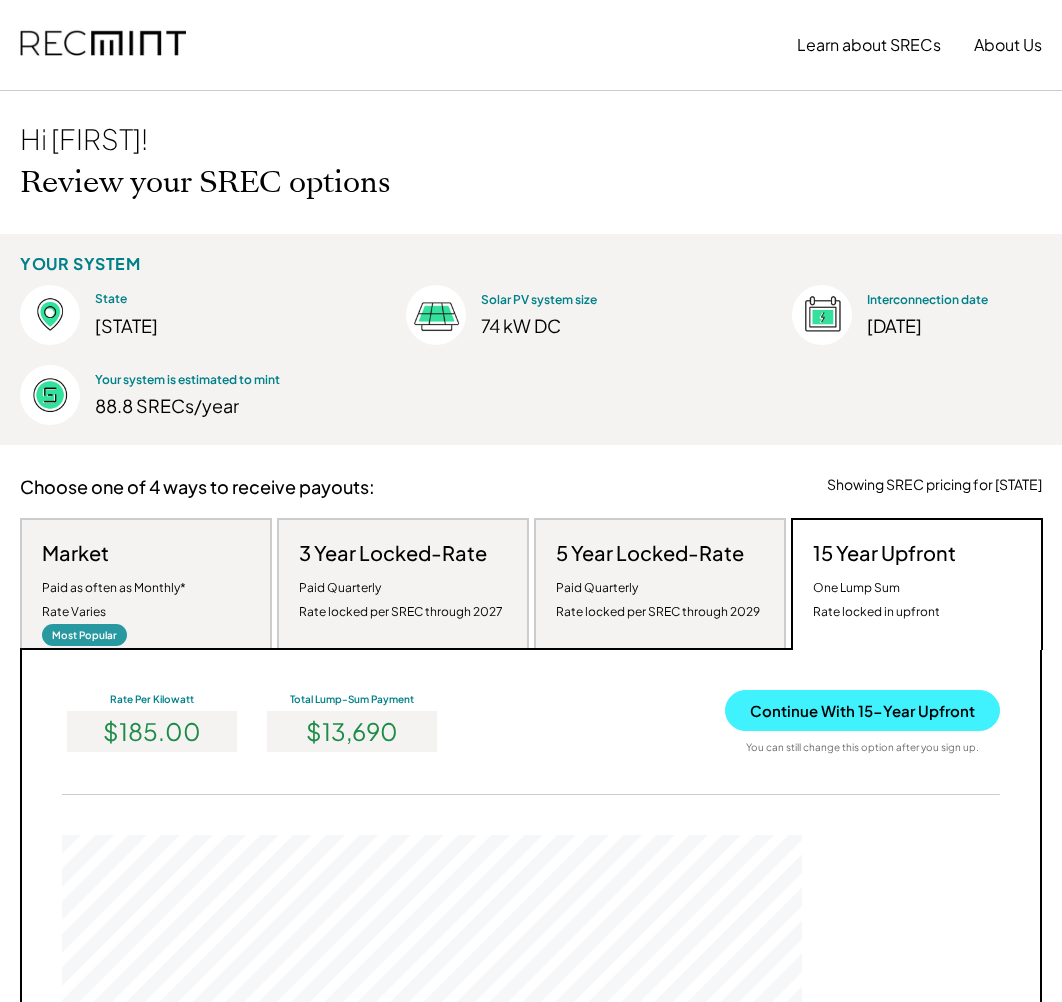 click on "Continue With 15-Year Upfront" at bounding box center [862, 710] 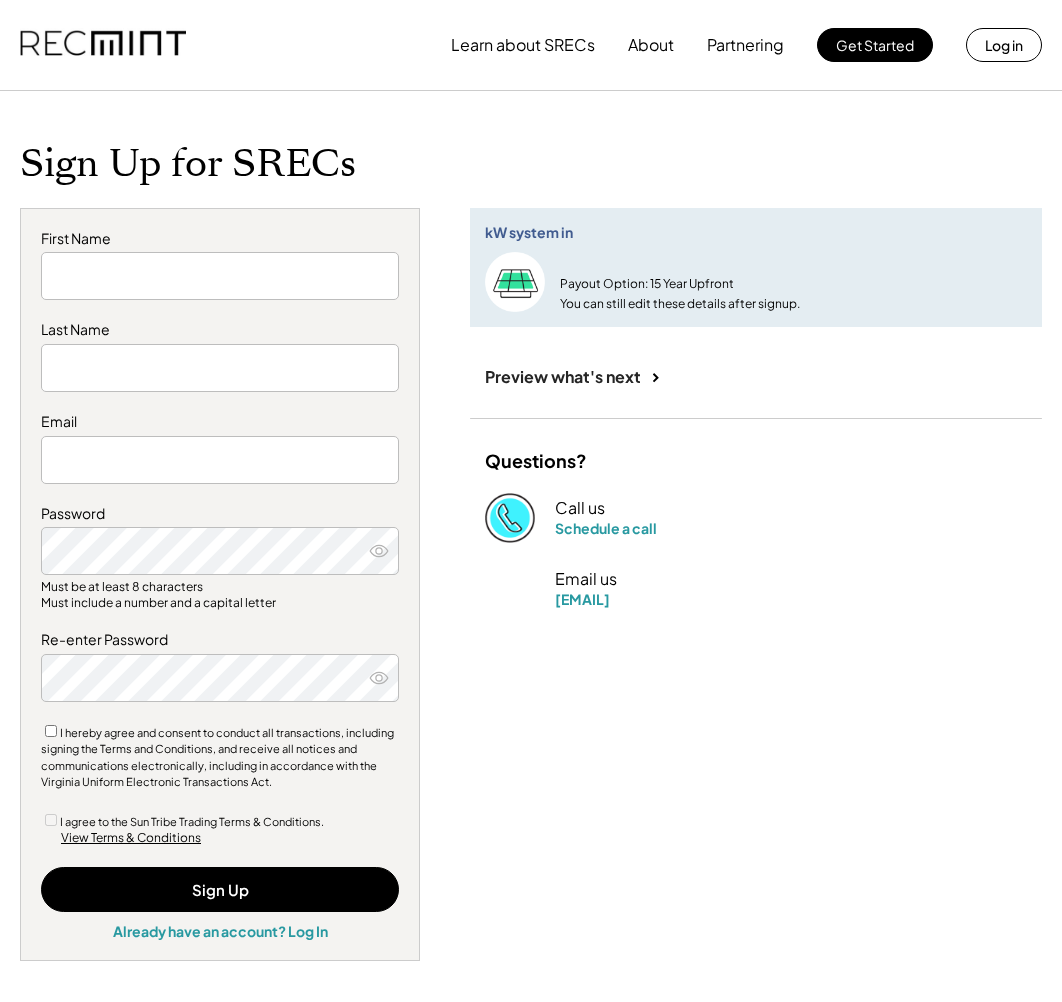 scroll, scrollTop: 0, scrollLeft: 0, axis: both 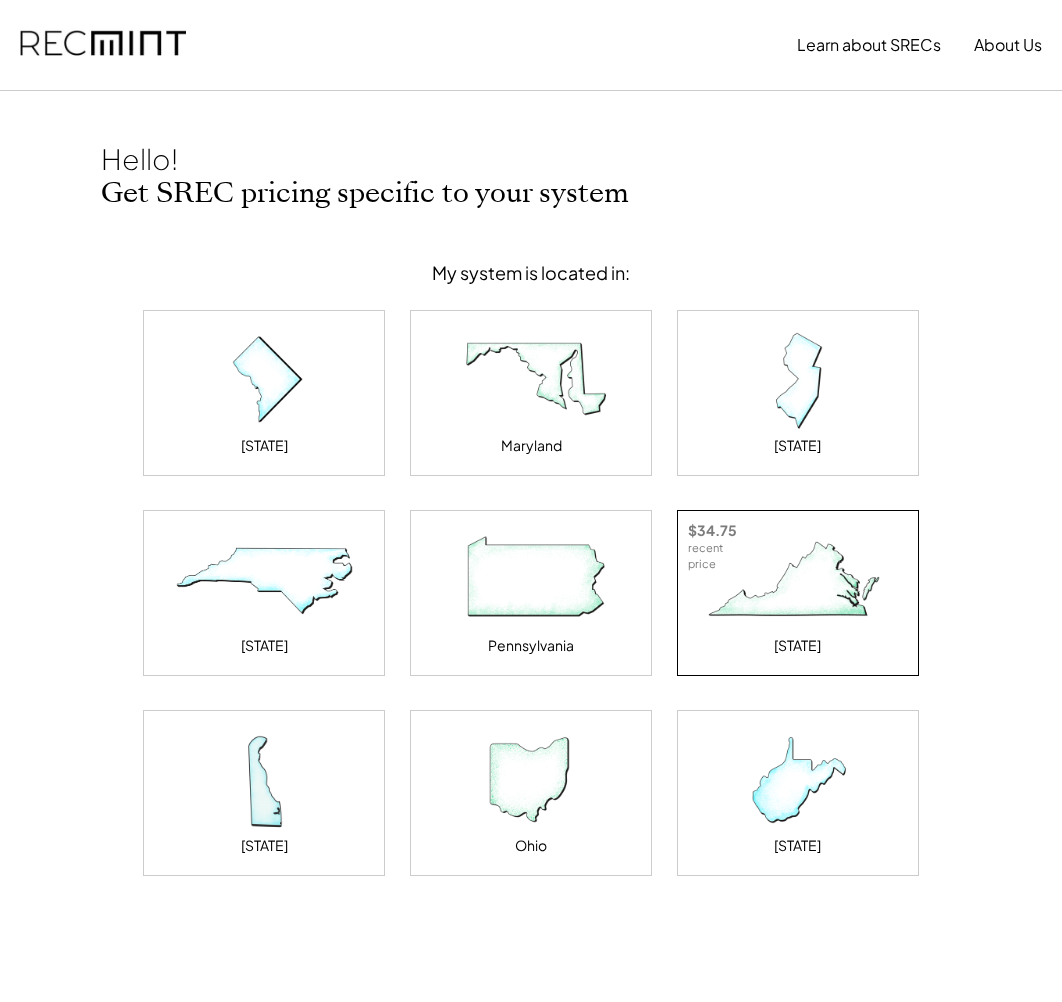 click on "Virginia" at bounding box center (797, 646) 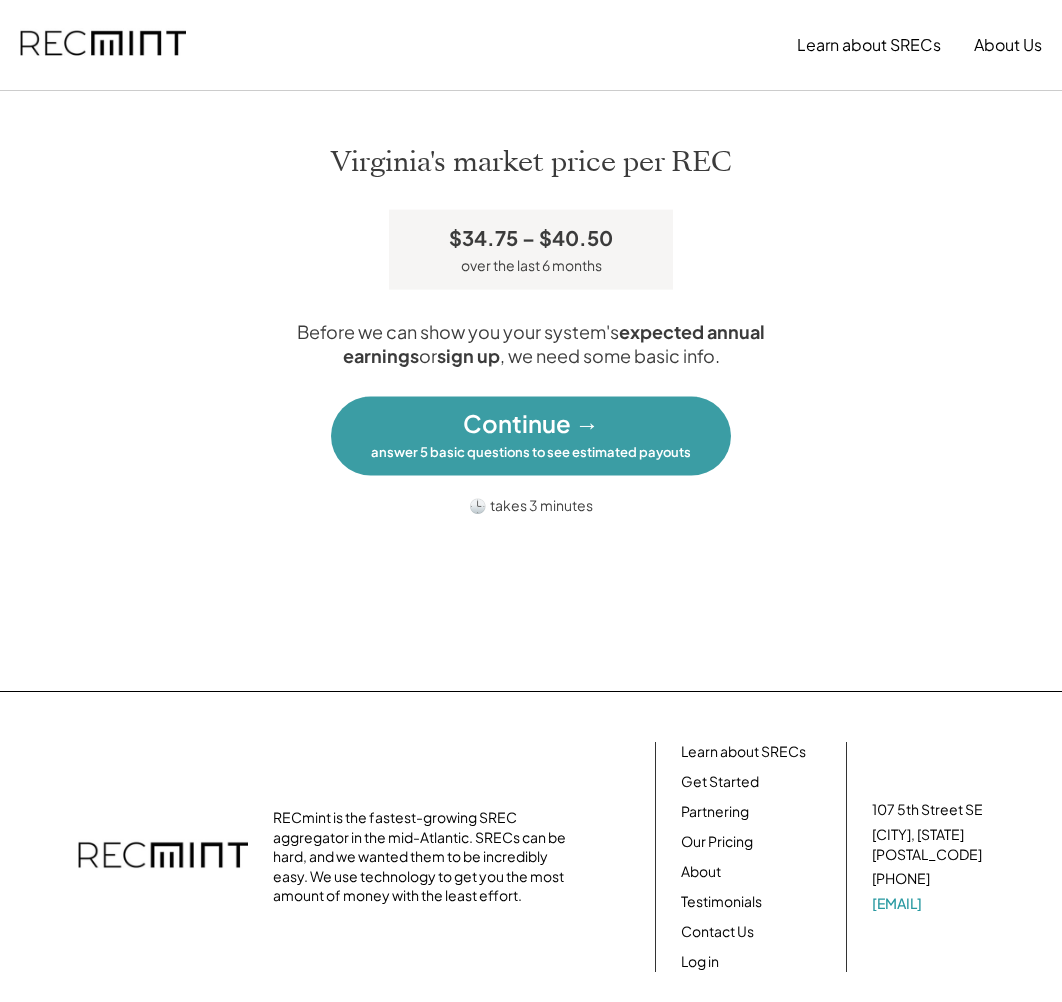 scroll, scrollTop: 0, scrollLeft: 0, axis: both 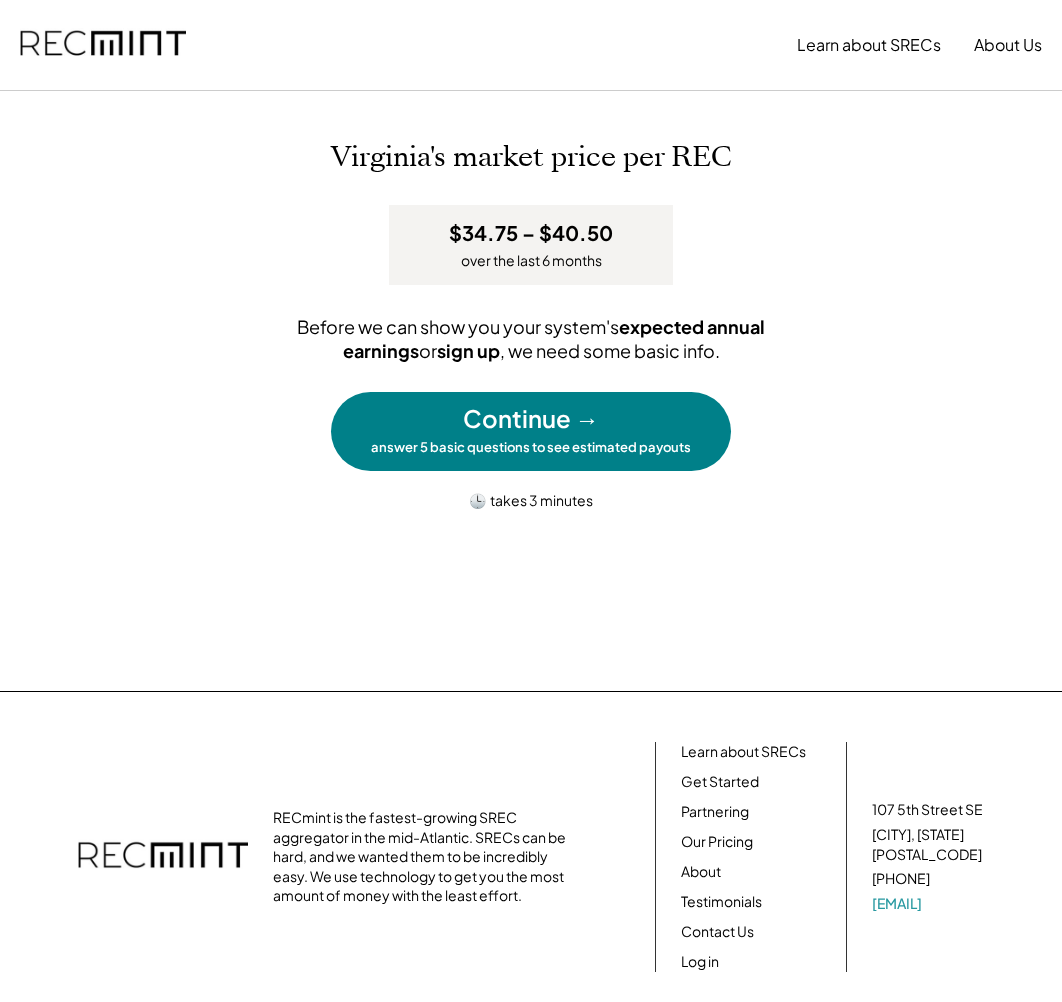 click on "Continue →" at bounding box center (531, 419) 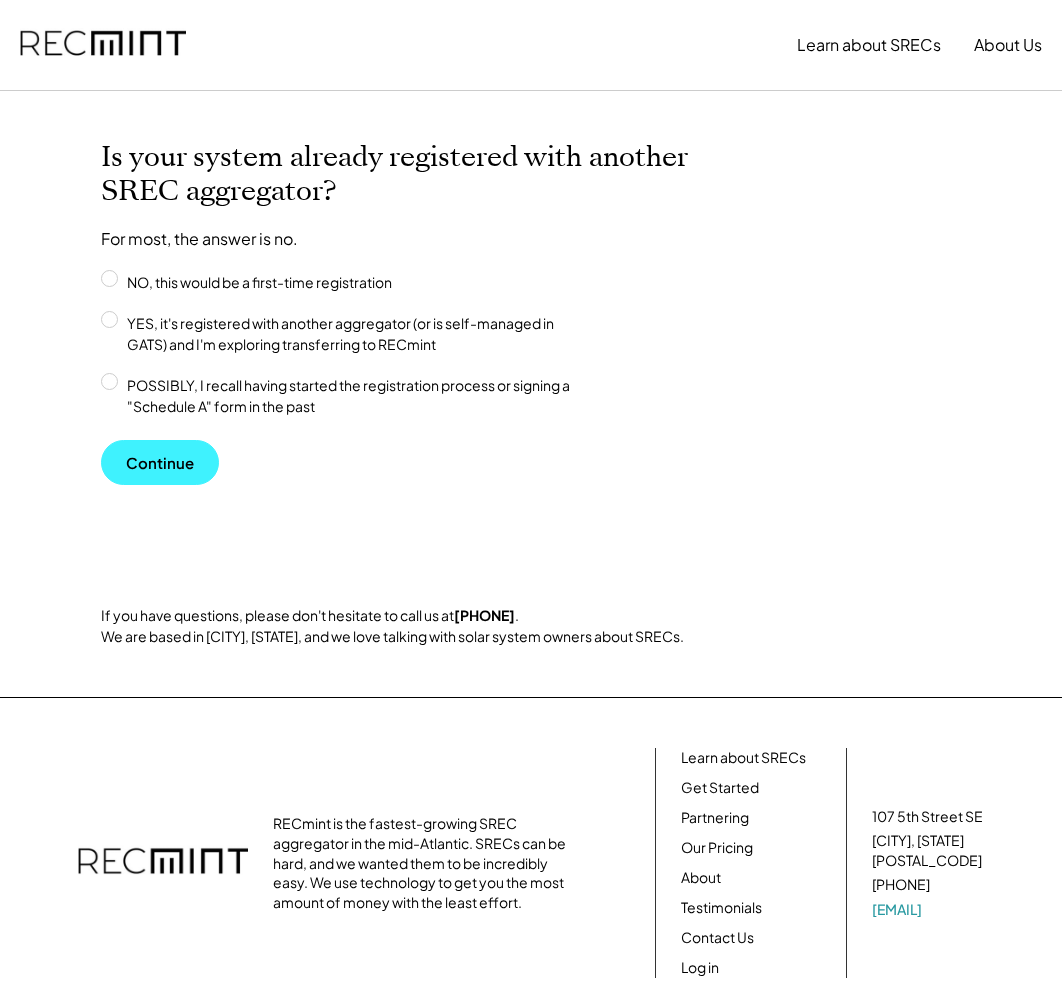 click on "Continue" at bounding box center [160, 462] 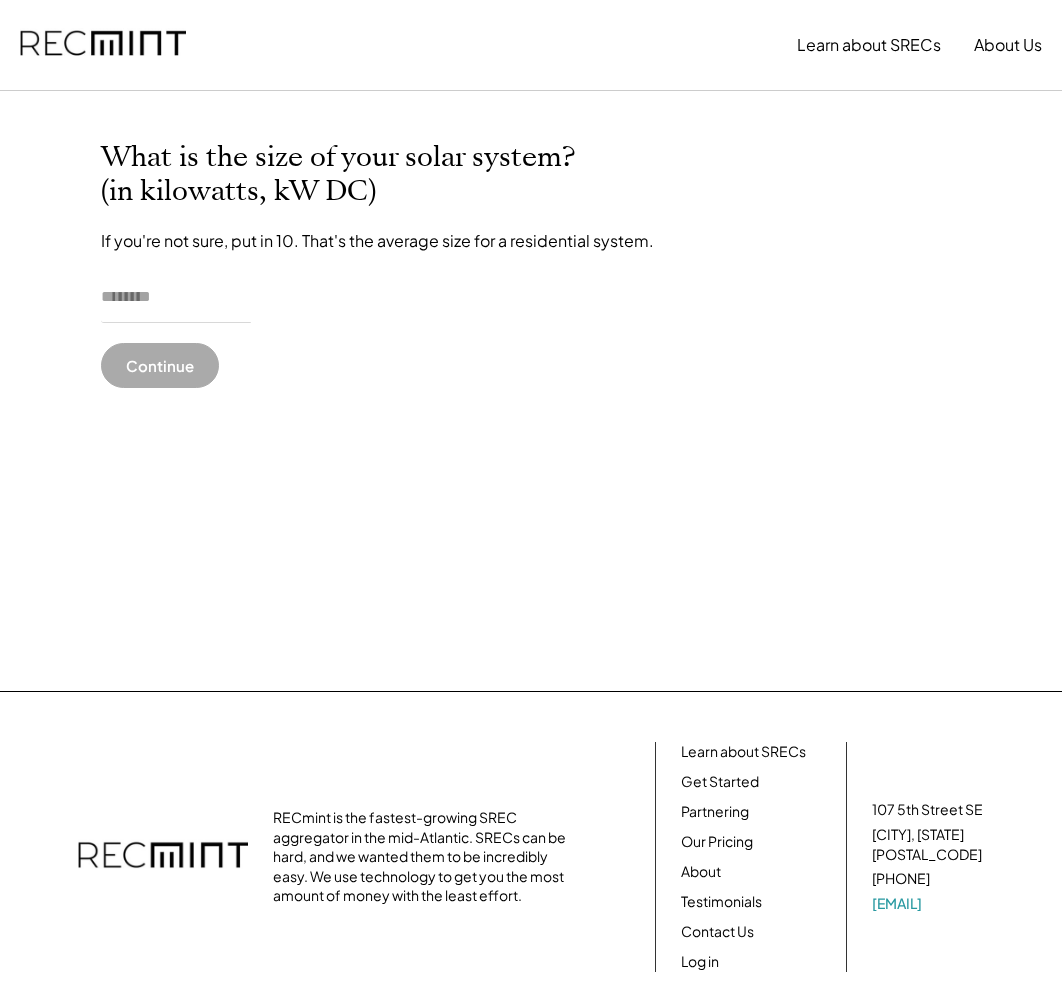 click at bounding box center [176, 298] 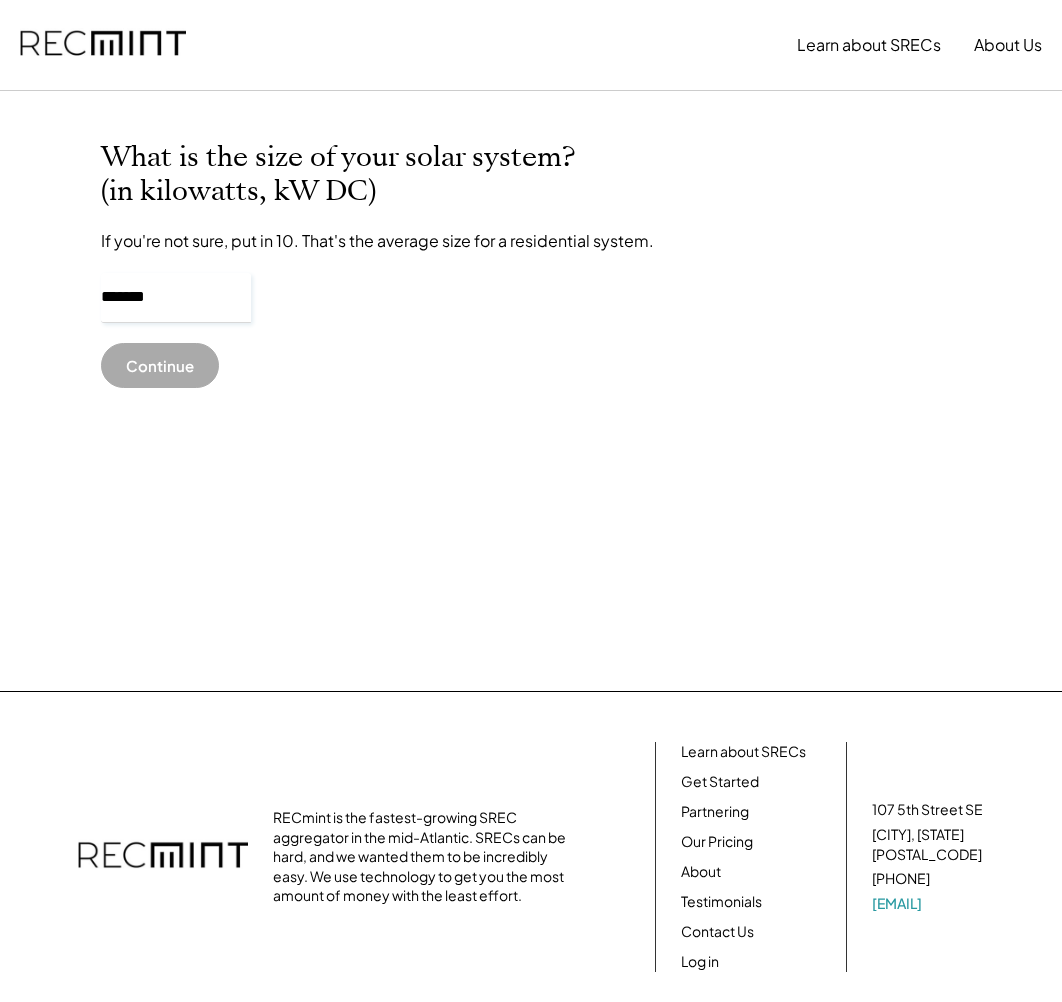 click at bounding box center [176, 298] 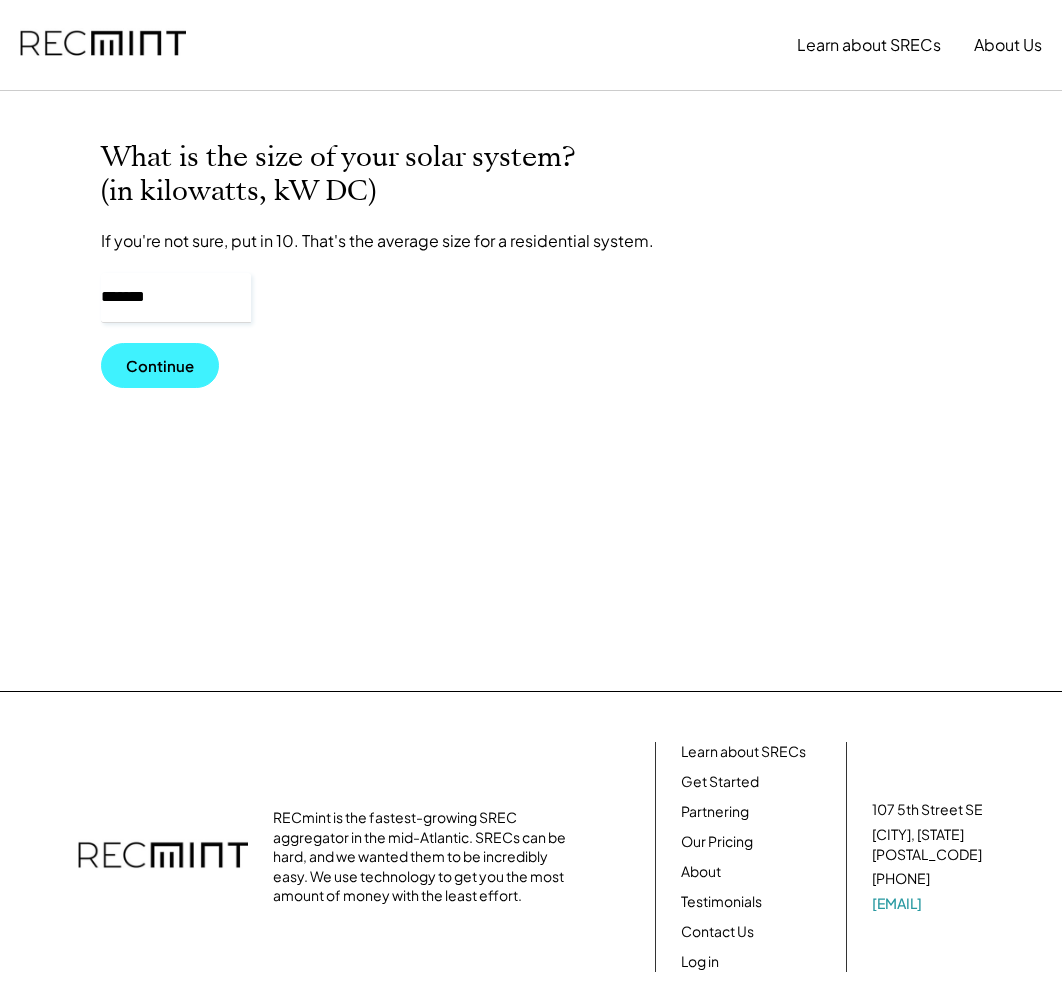 click on "Continue" at bounding box center (160, 365) 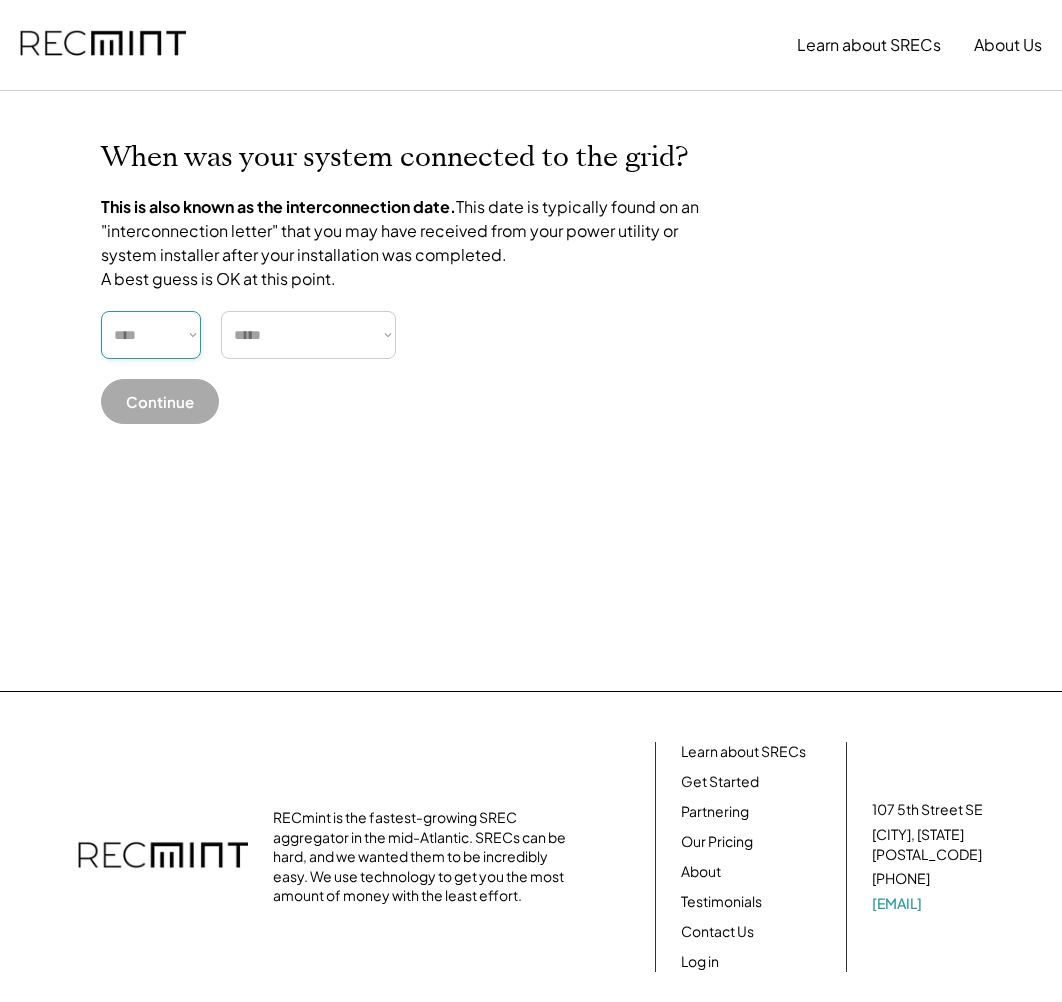 select on "****" 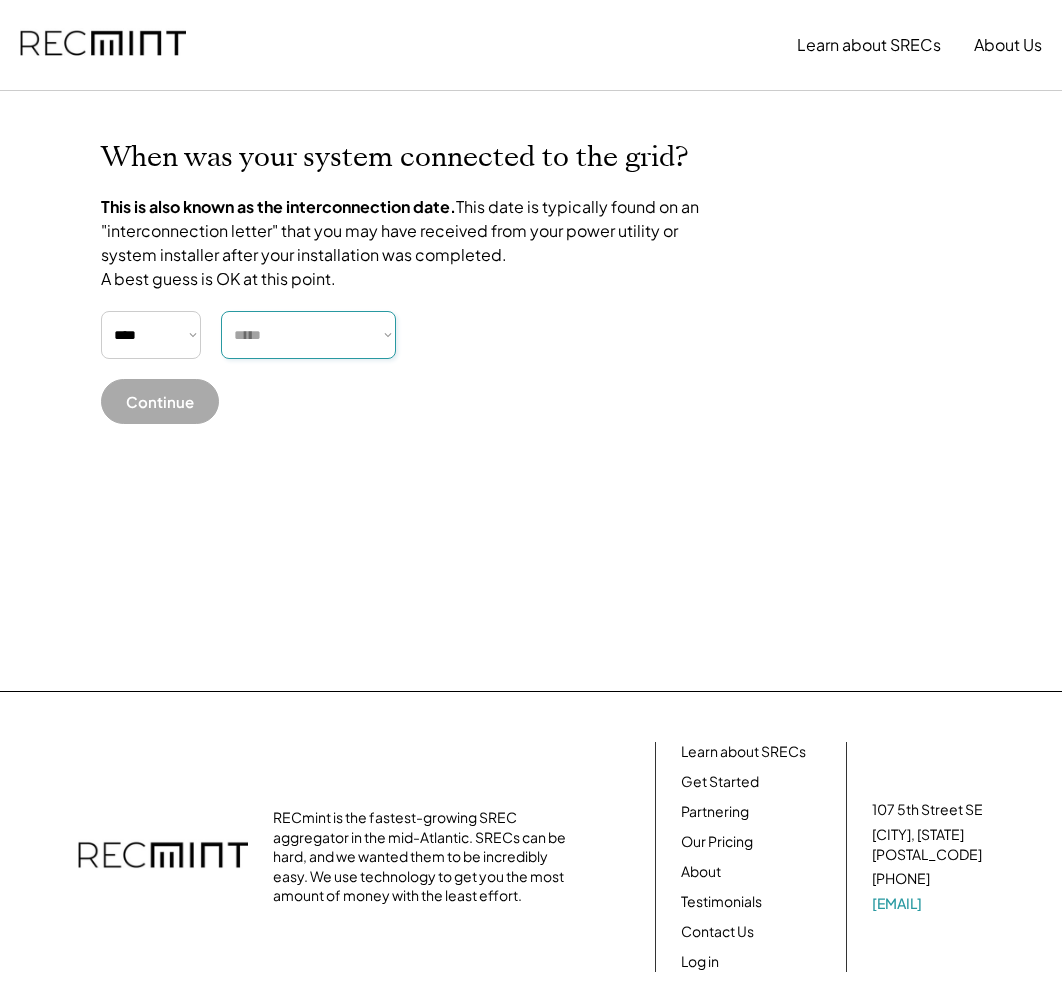 select on "******" 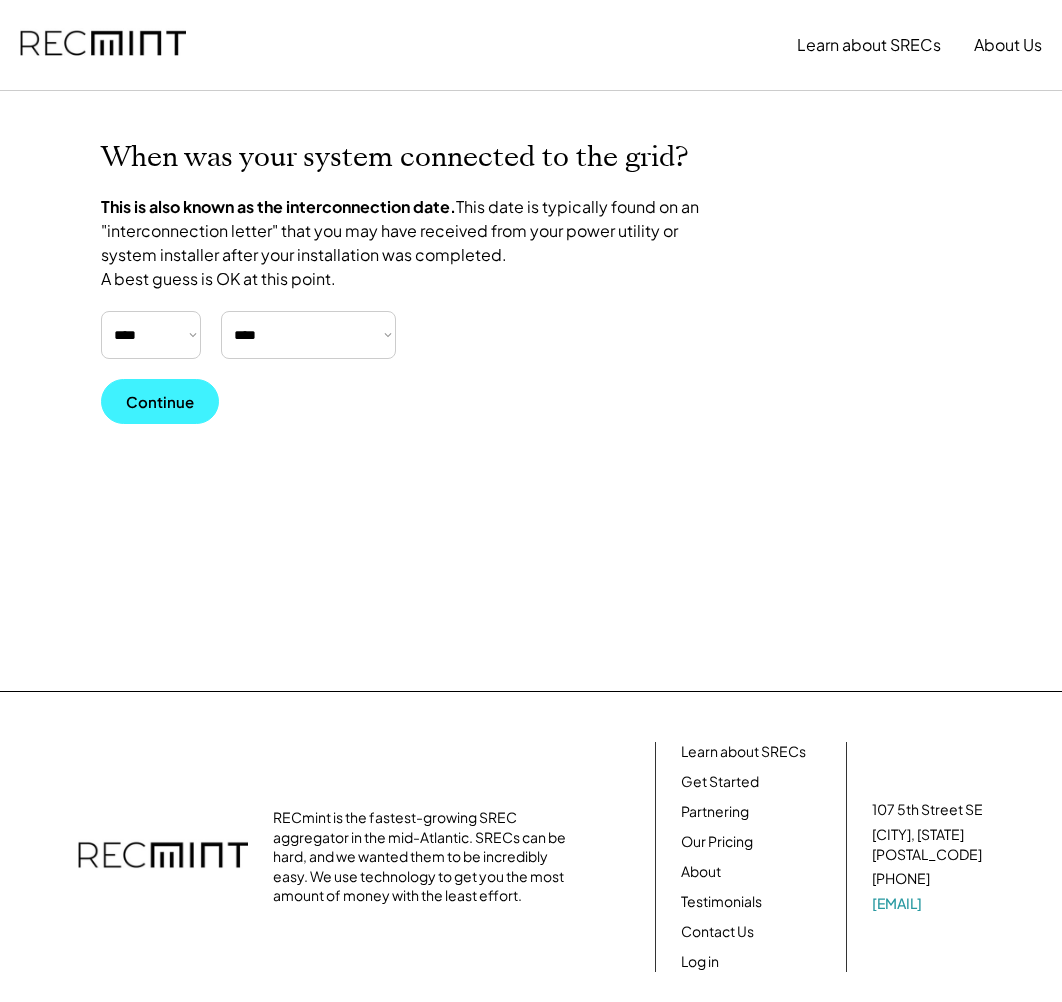 click on "Continue" at bounding box center [160, 401] 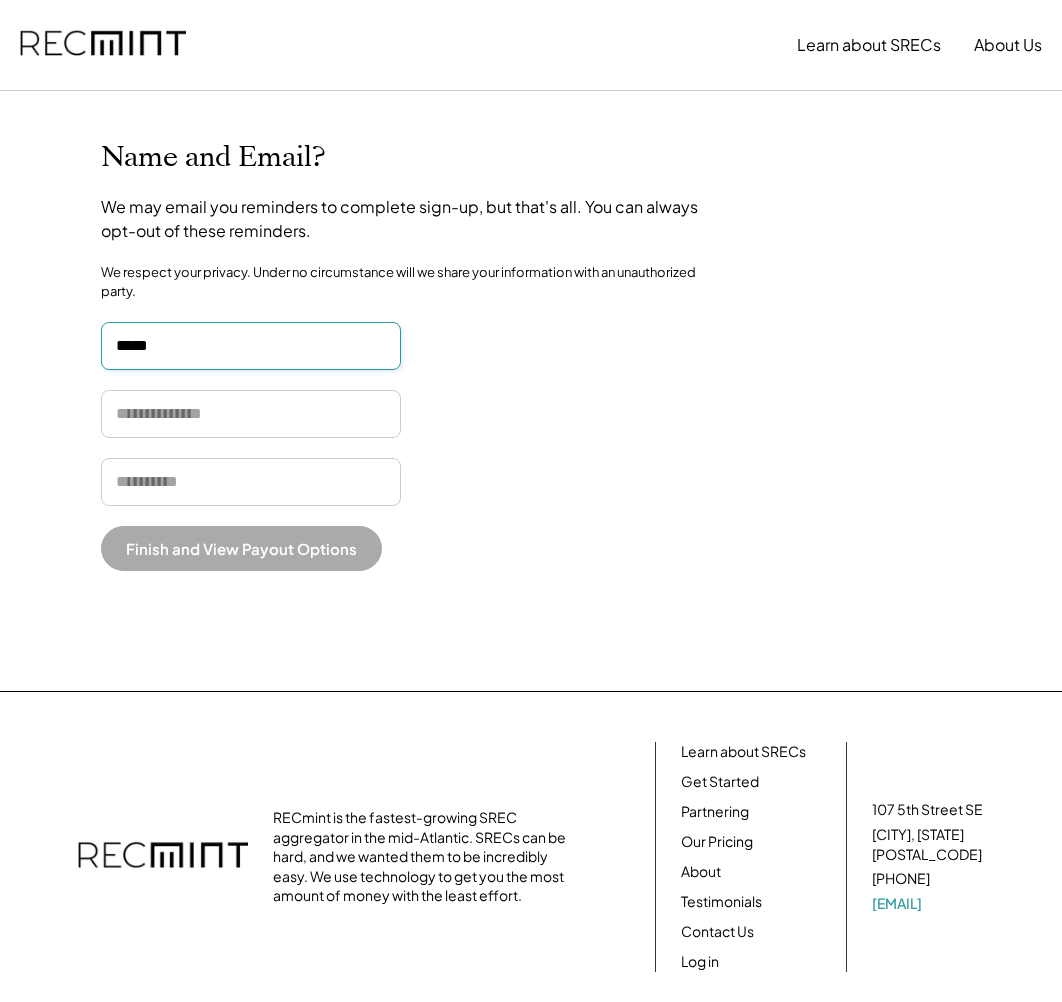 type on "*****" 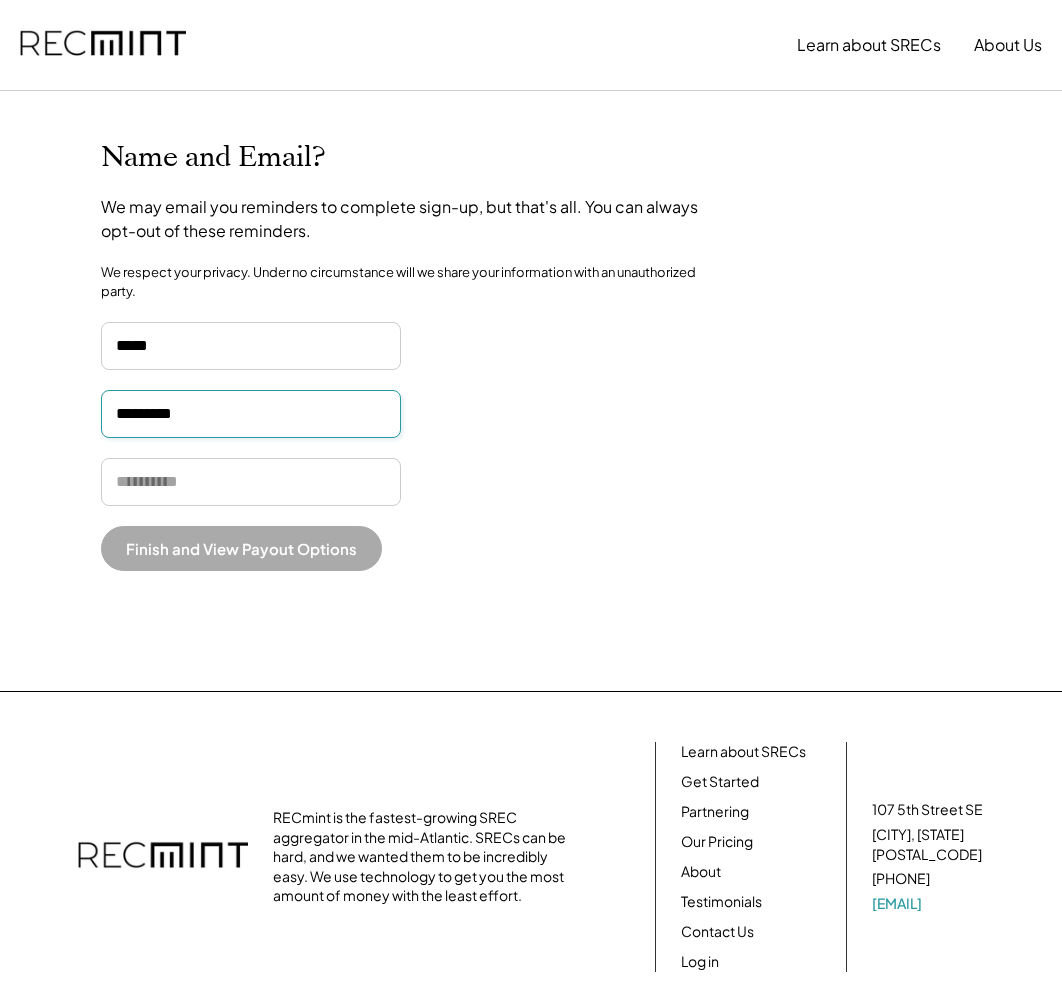 type on "*********" 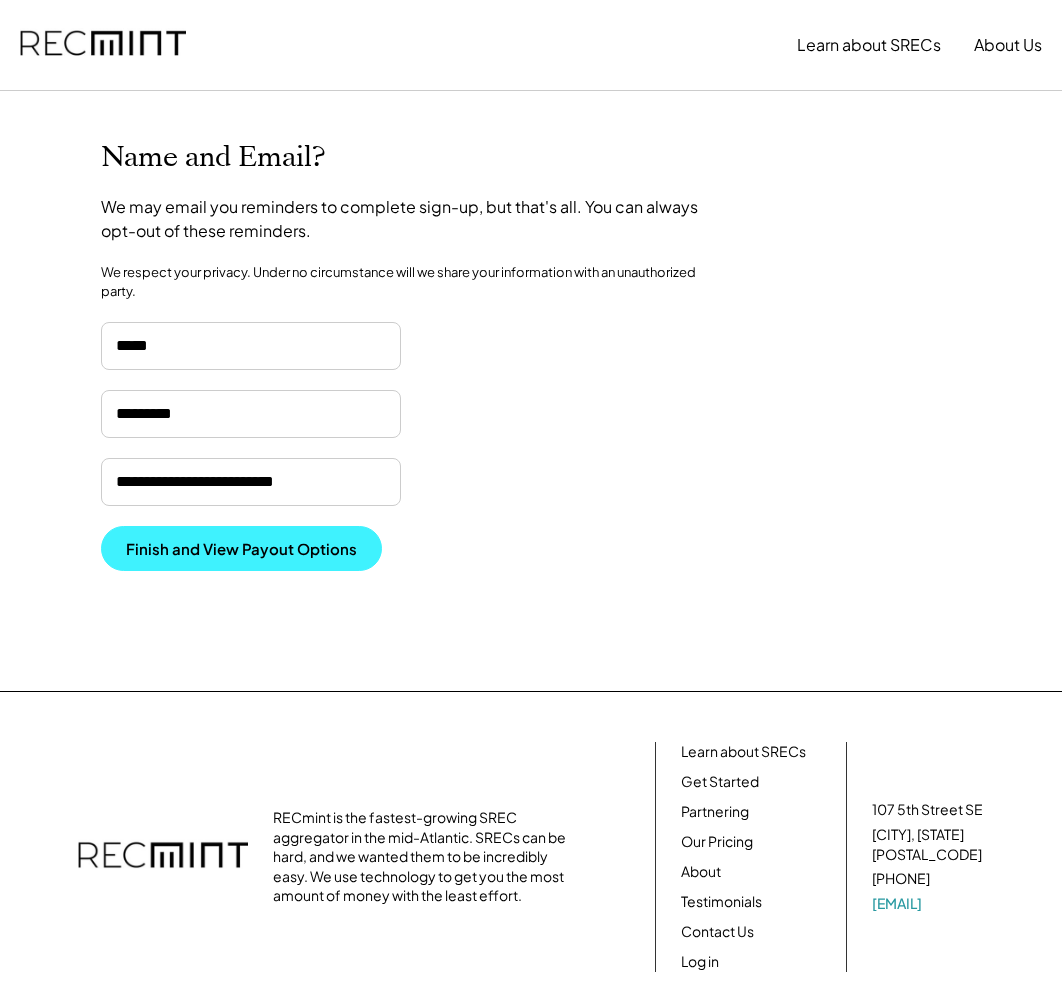 click on "Finish and View Payout Options" at bounding box center (241, 548) 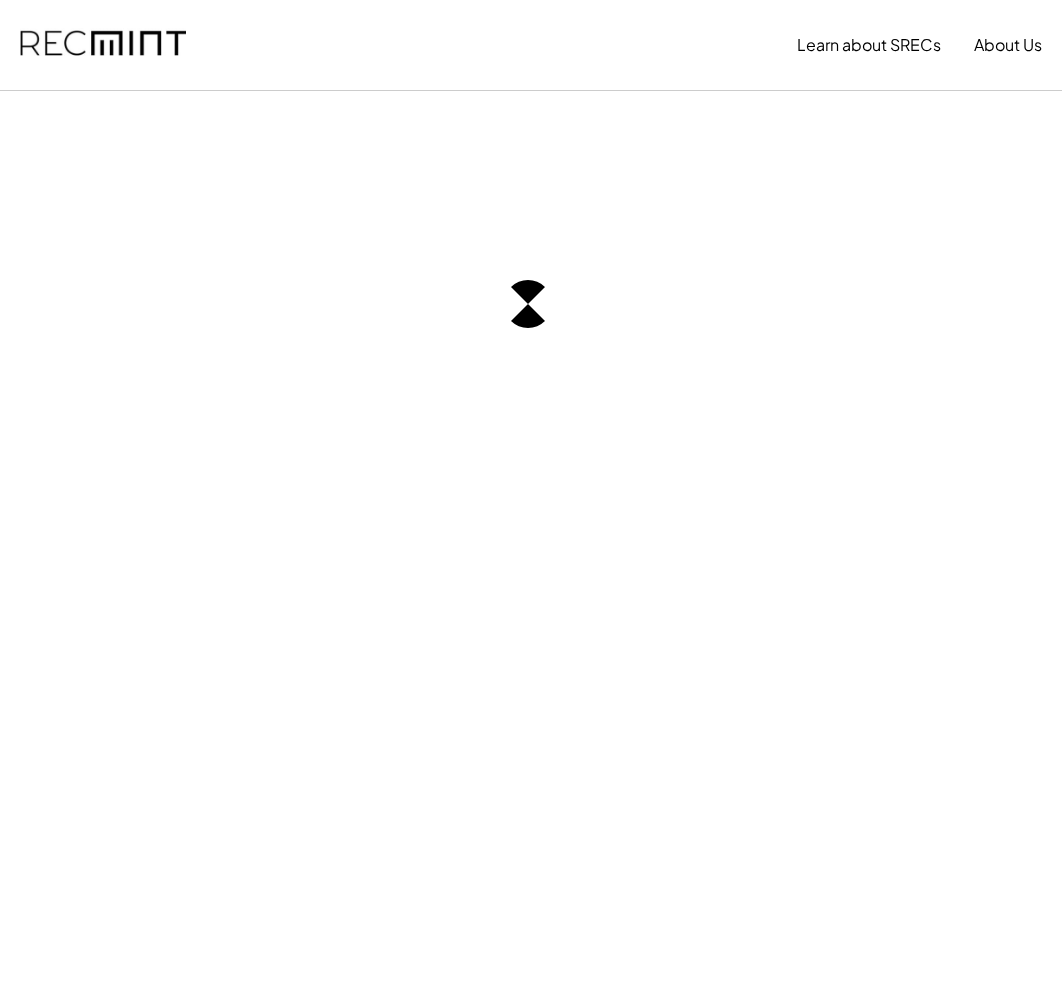 scroll, scrollTop: 0, scrollLeft: 0, axis: both 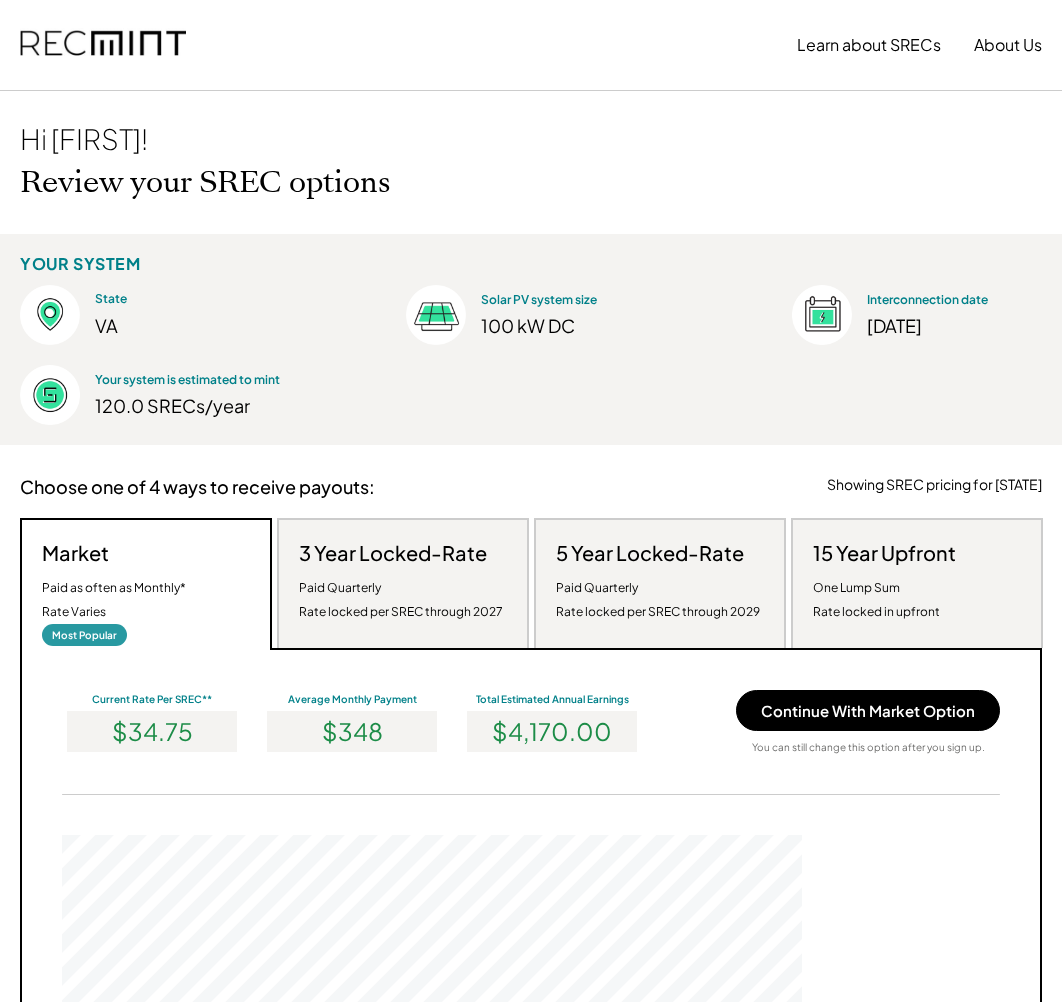 click on "15 Year Upfront One Lump Sum
Rate locked in upfront" at bounding box center (884, 582) 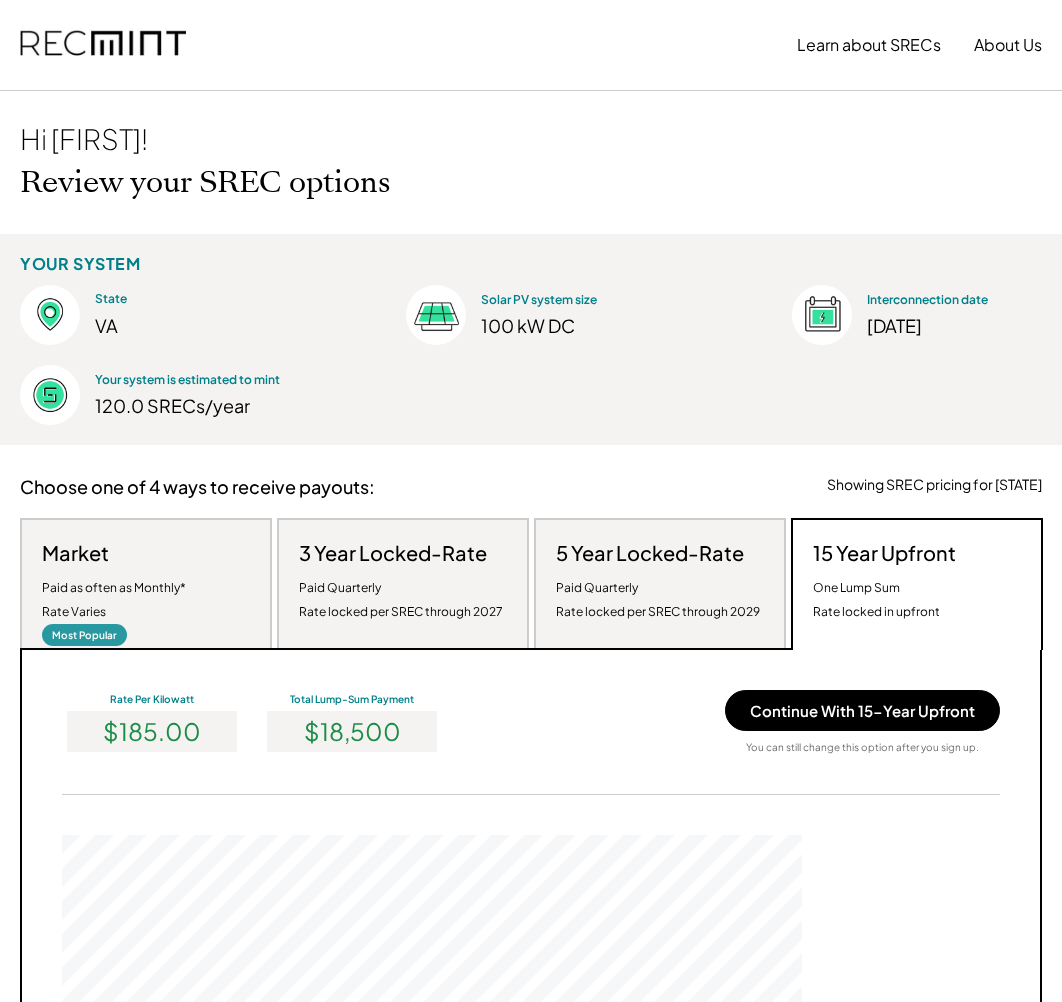 scroll, scrollTop: 999620, scrollLeft: 999260, axis: both 